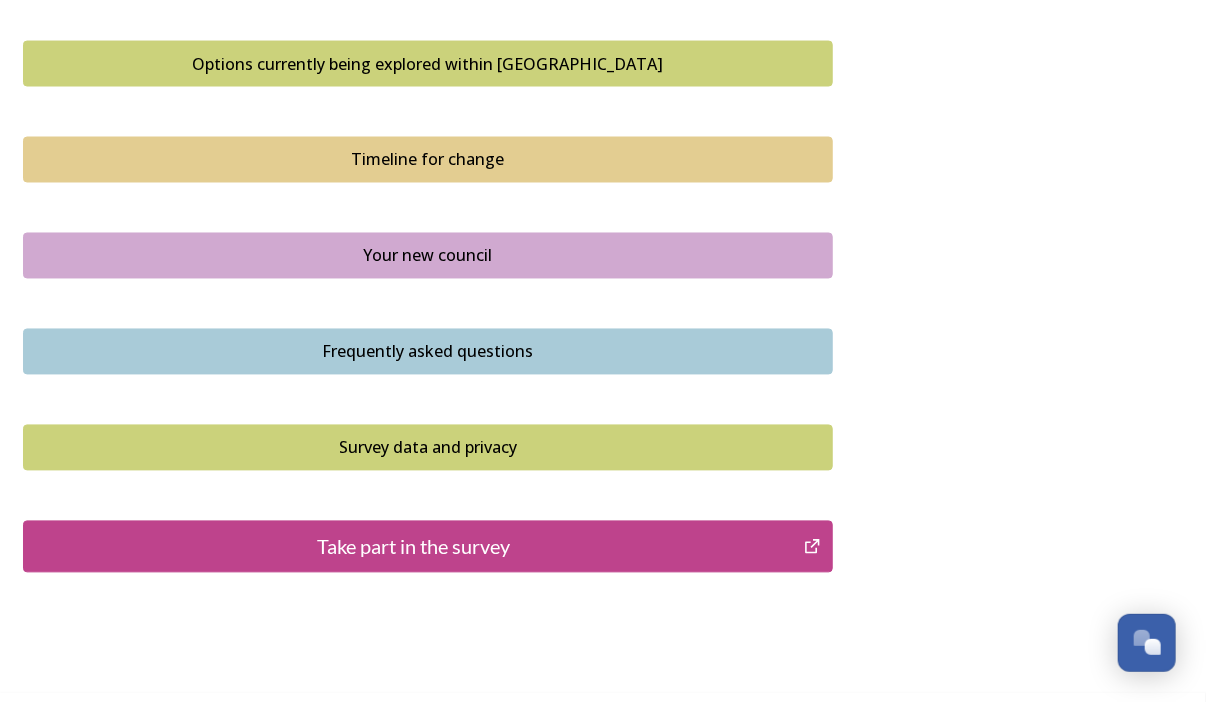 scroll, scrollTop: 1372, scrollLeft: 0, axis: vertical 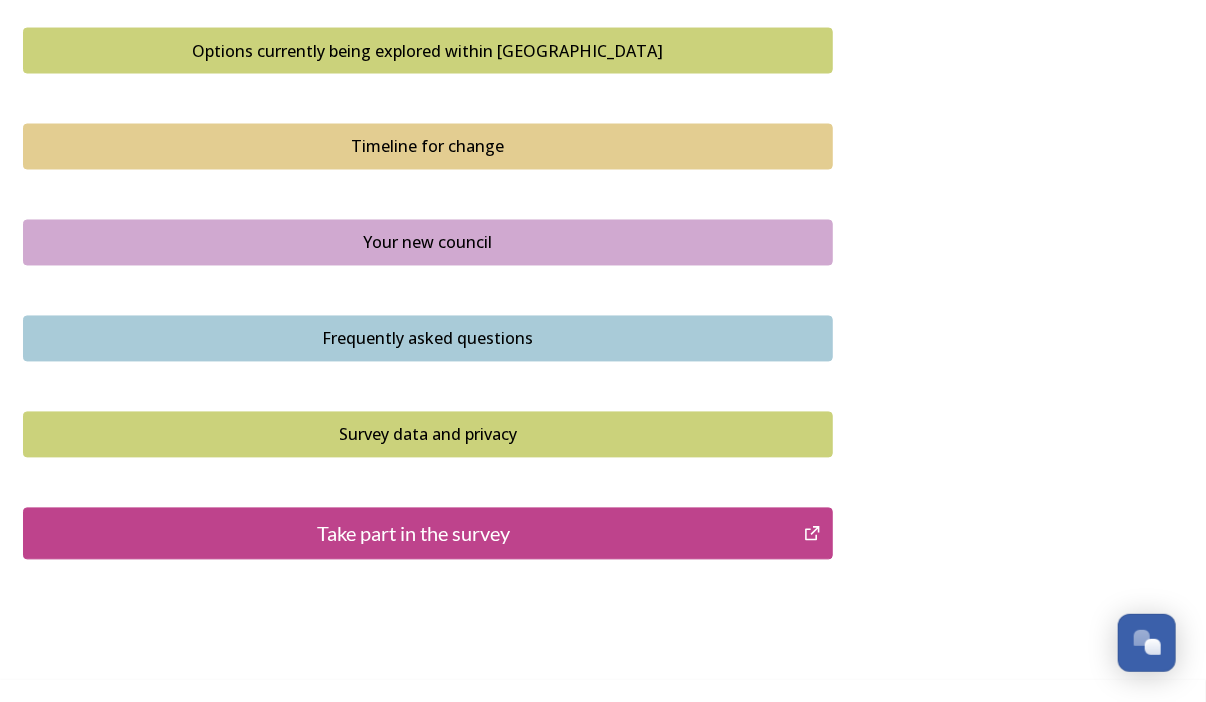 click on "Take part in the survey" at bounding box center [413, 534] 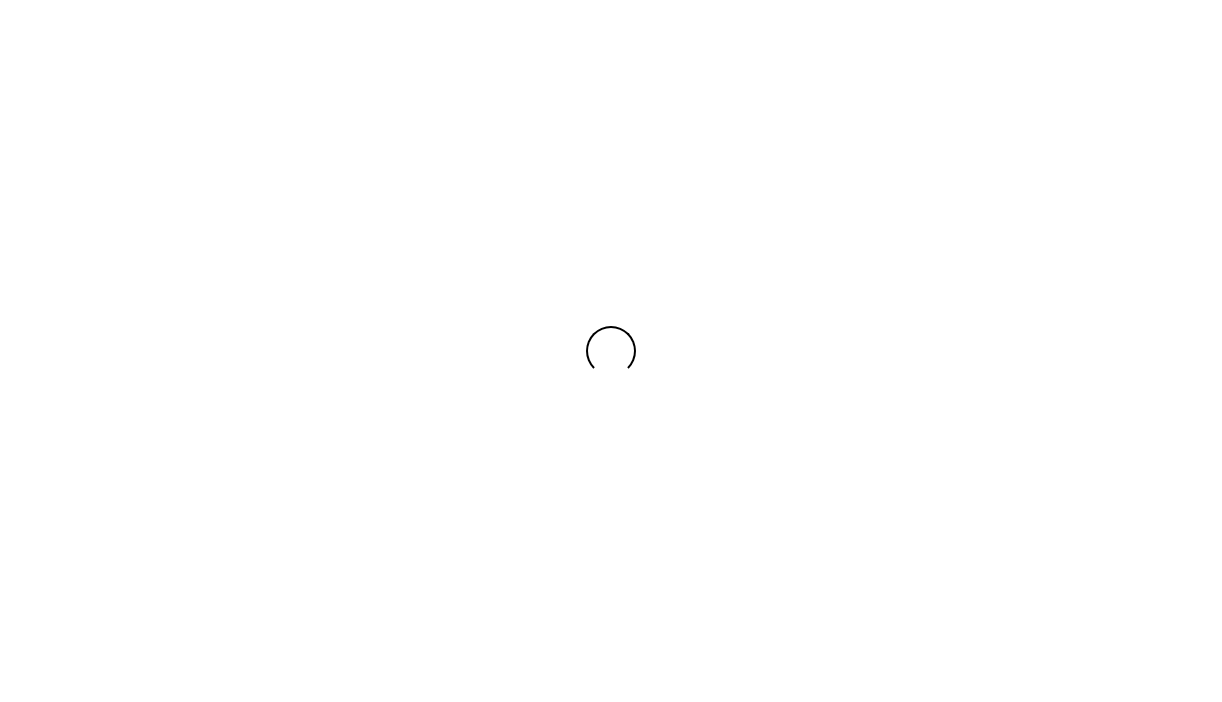 scroll, scrollTop: 0, scrollLeft: 0, axis: both 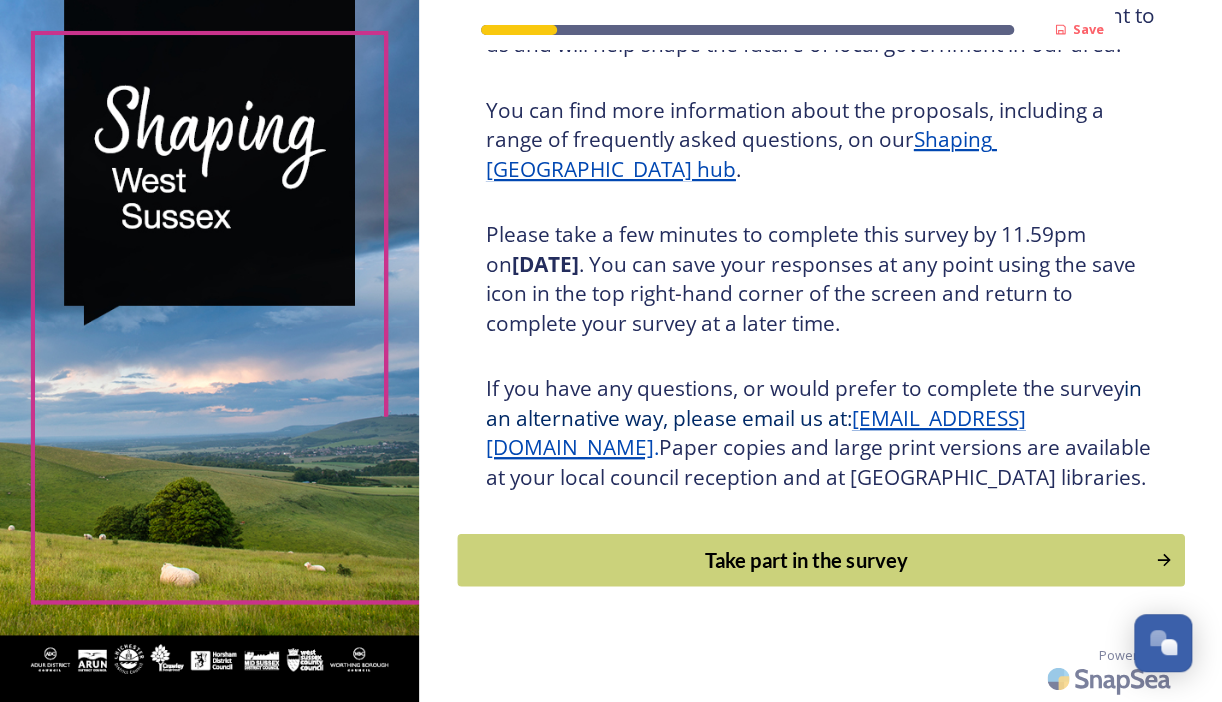 click on "Take part in the survey" at bounding box center (806, 560) 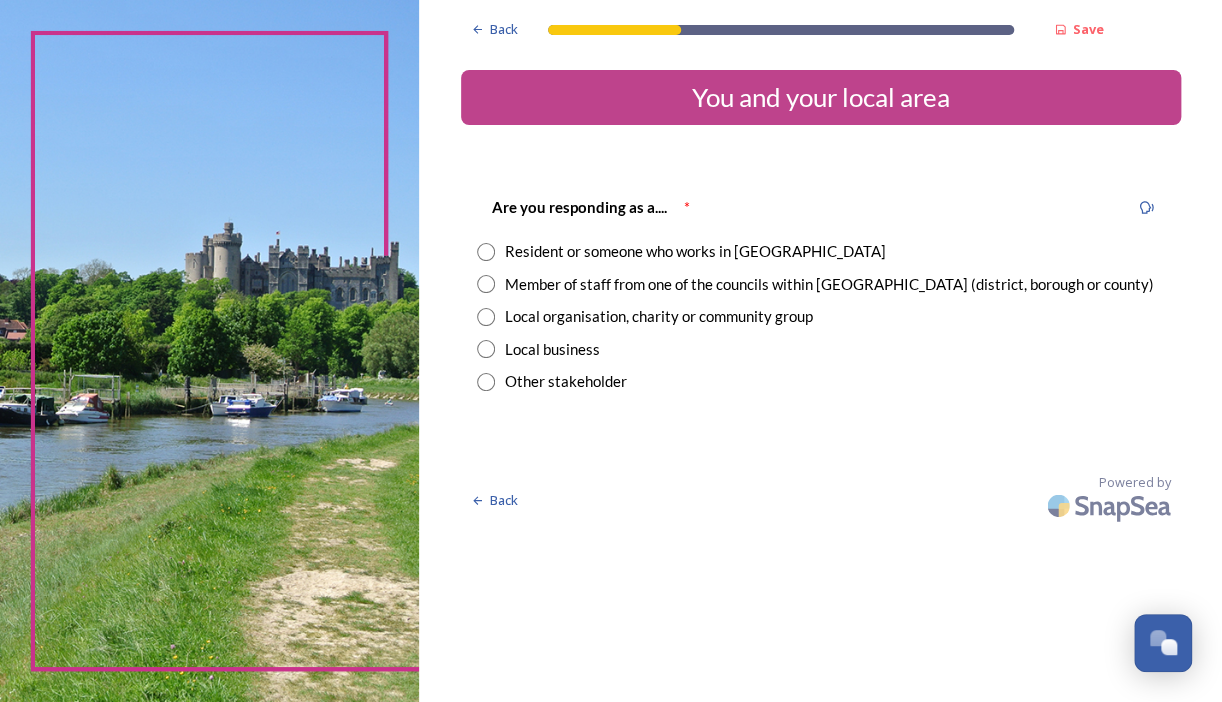 click at bounding box center (486, 252) 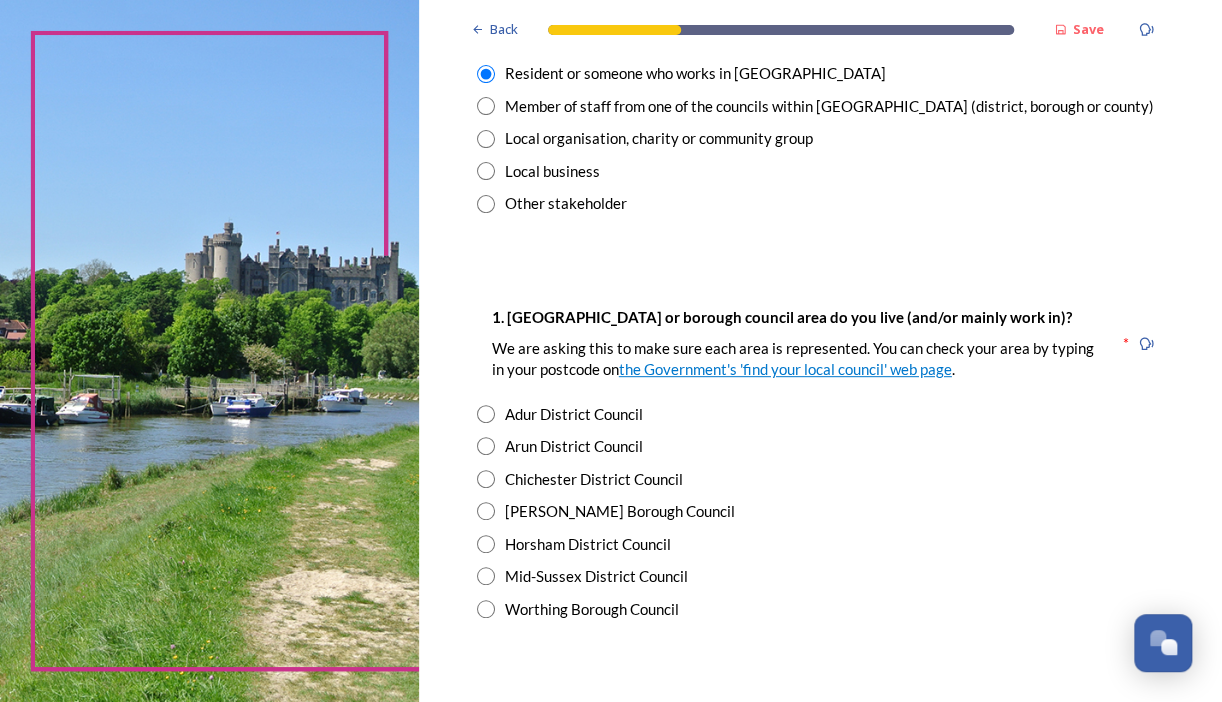 scroll, scrollTop: 180, scrollLeft: 0, axis: vertical 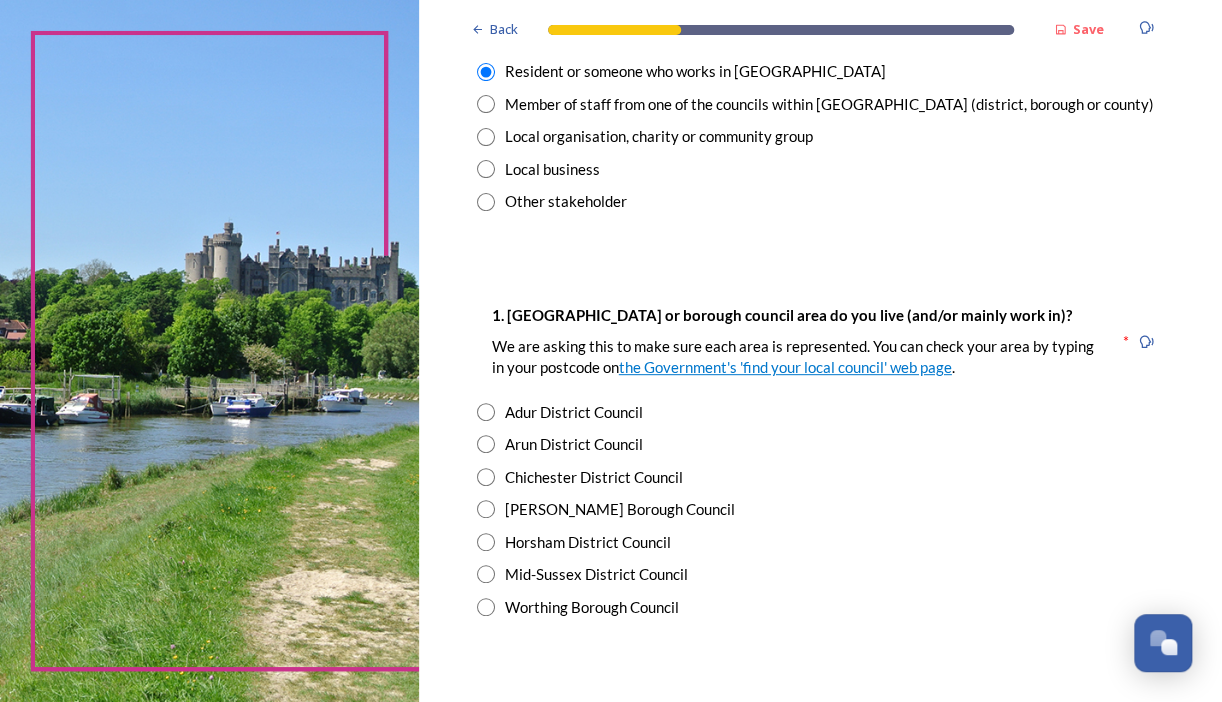 click at bounding box center [486, 477] 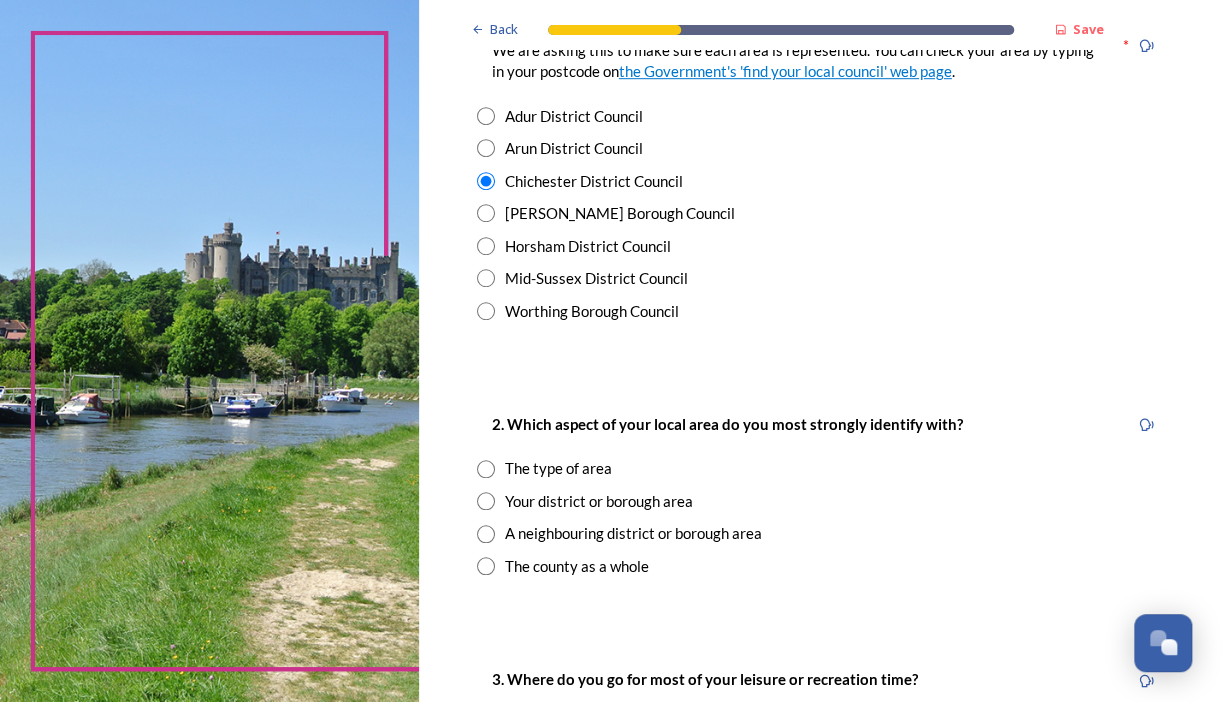 scroll, scrollTop: 476, scrollLeft: 0, axis: vertical 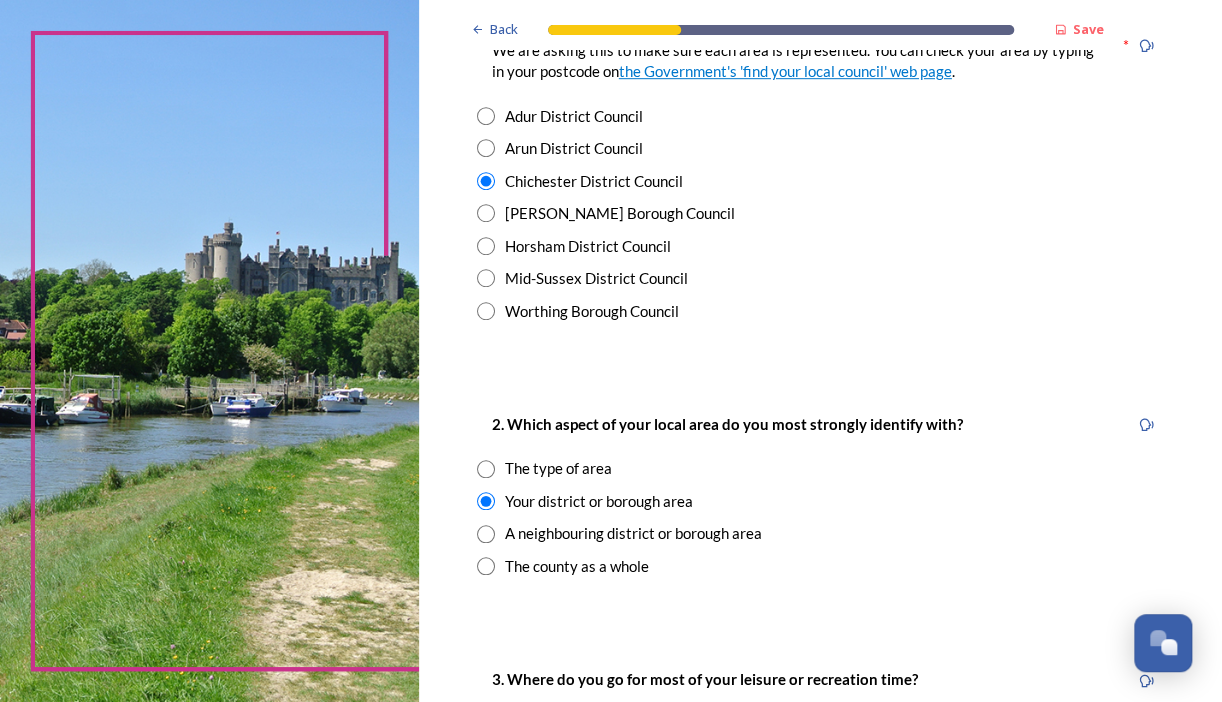 click at bounding box center [486, 501] 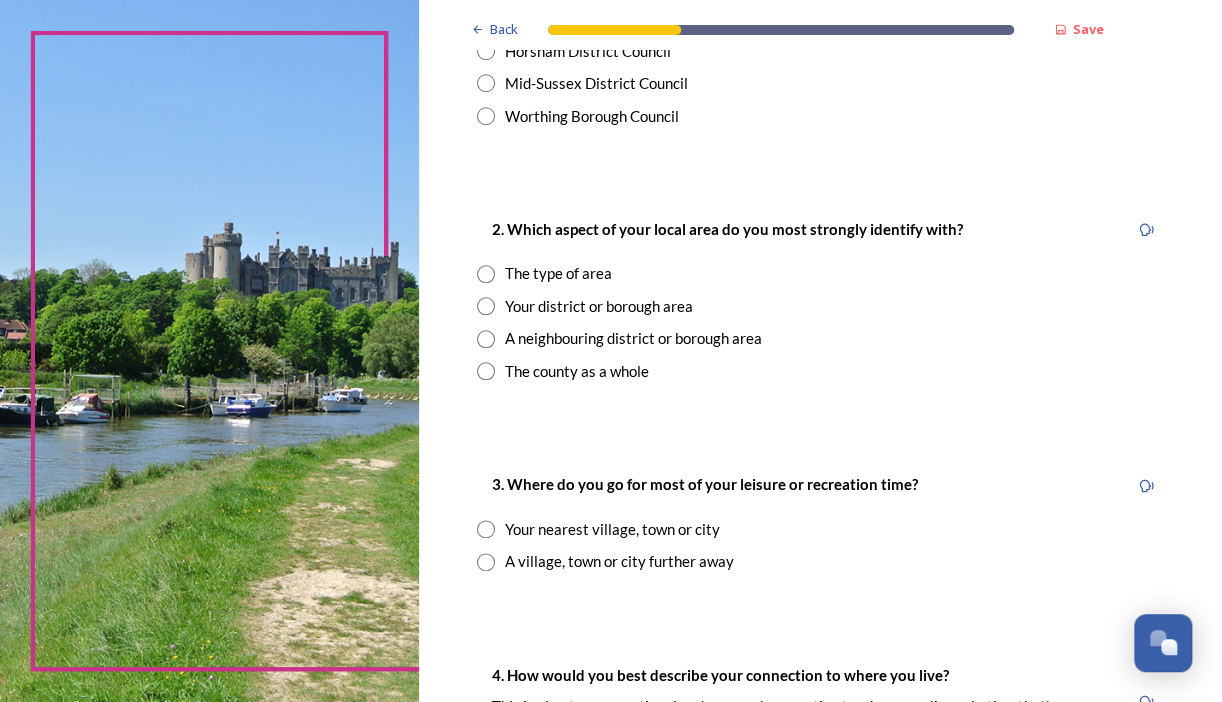 scroll, scrollTop: 683, scrollLeft: 0, axis: vertical 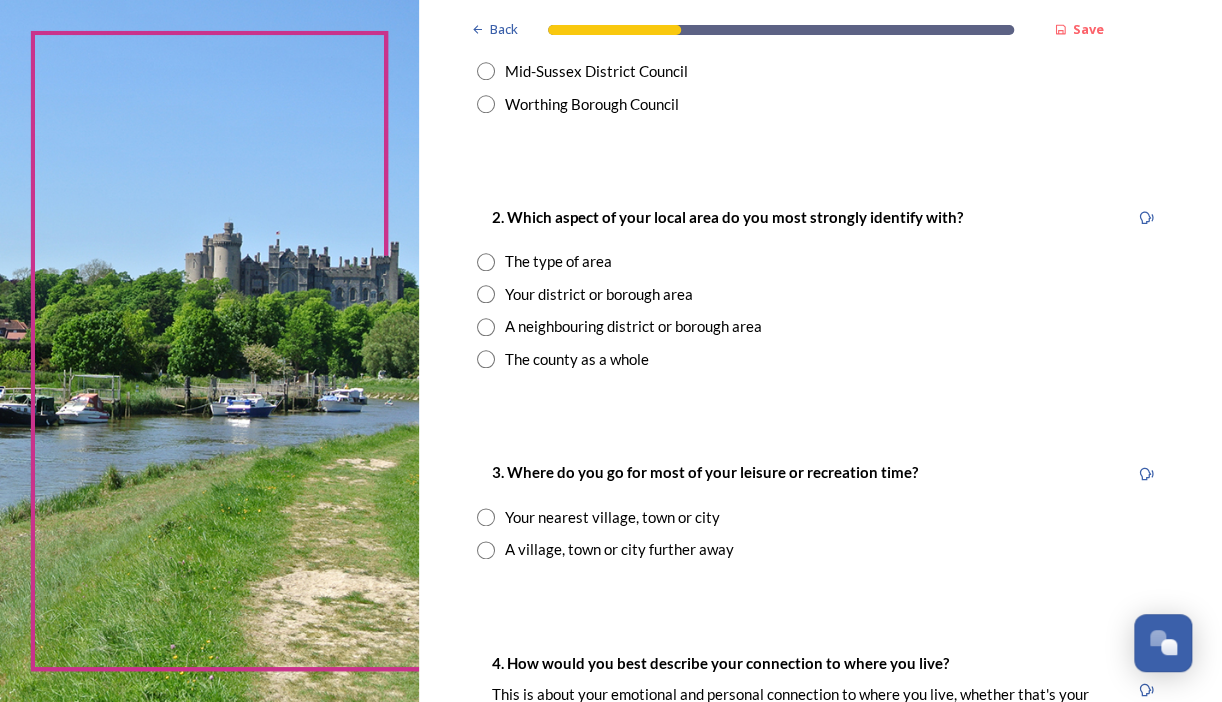 click at bounding box center (486, 517) 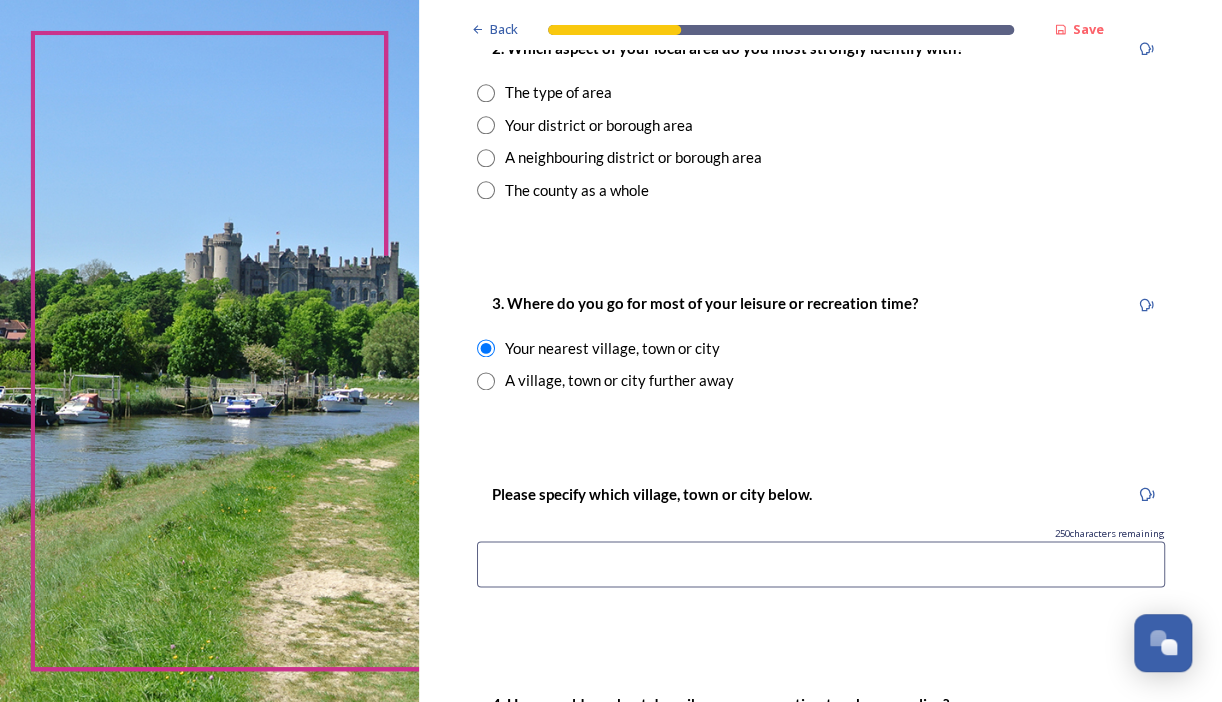 scroll, scrollTop: 851, scrollLeft: 0, axis: vertical 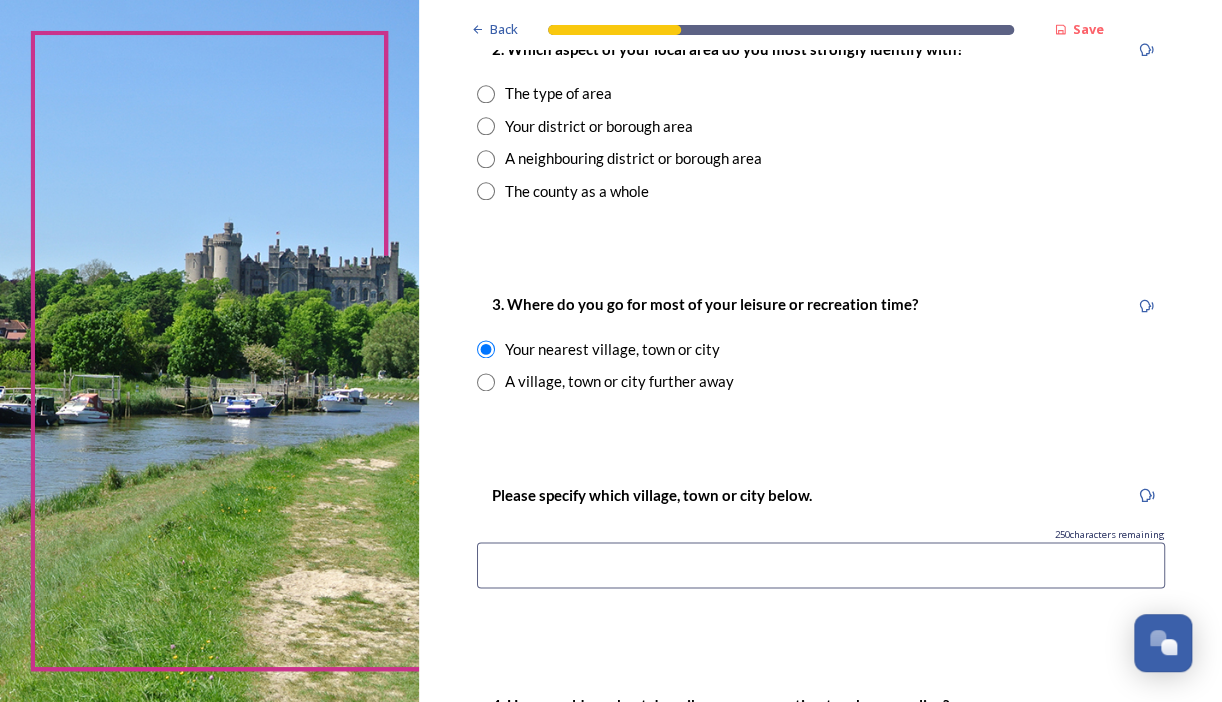 click at bounding box center (821, 565) 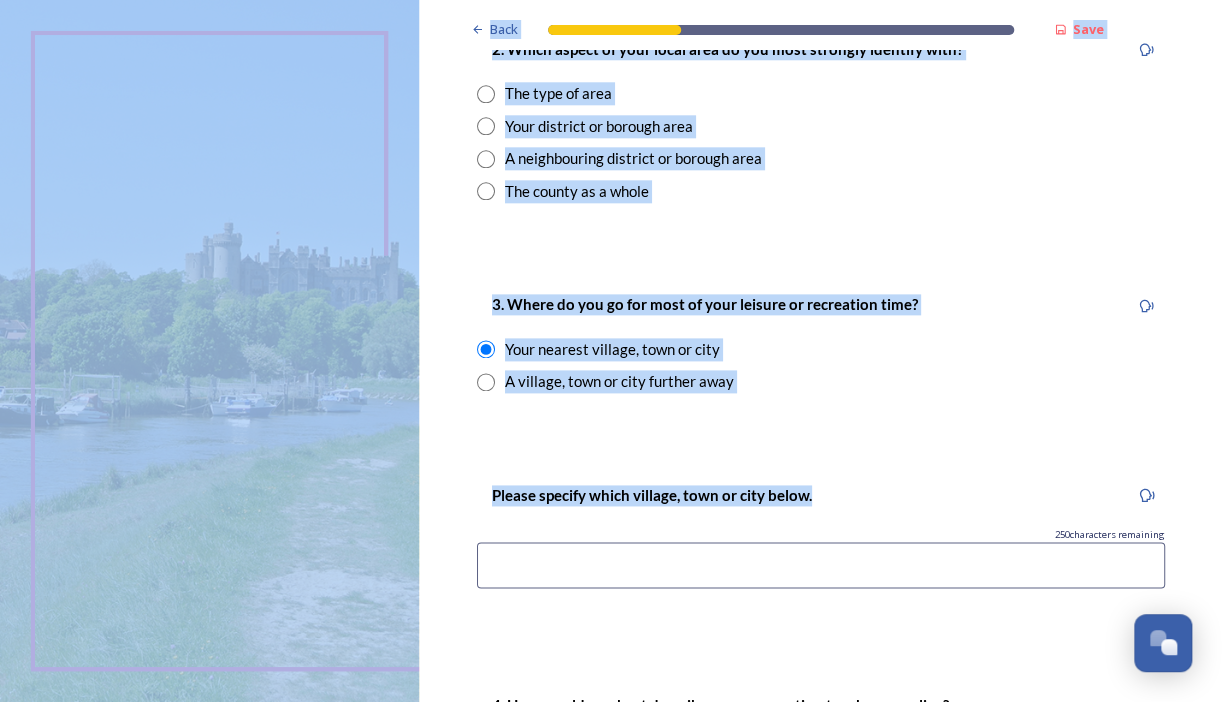 drag, startPoint x: 432, startPoint y: 572, endPoint x: 334, endPoint y: 678, distance: 144.36066 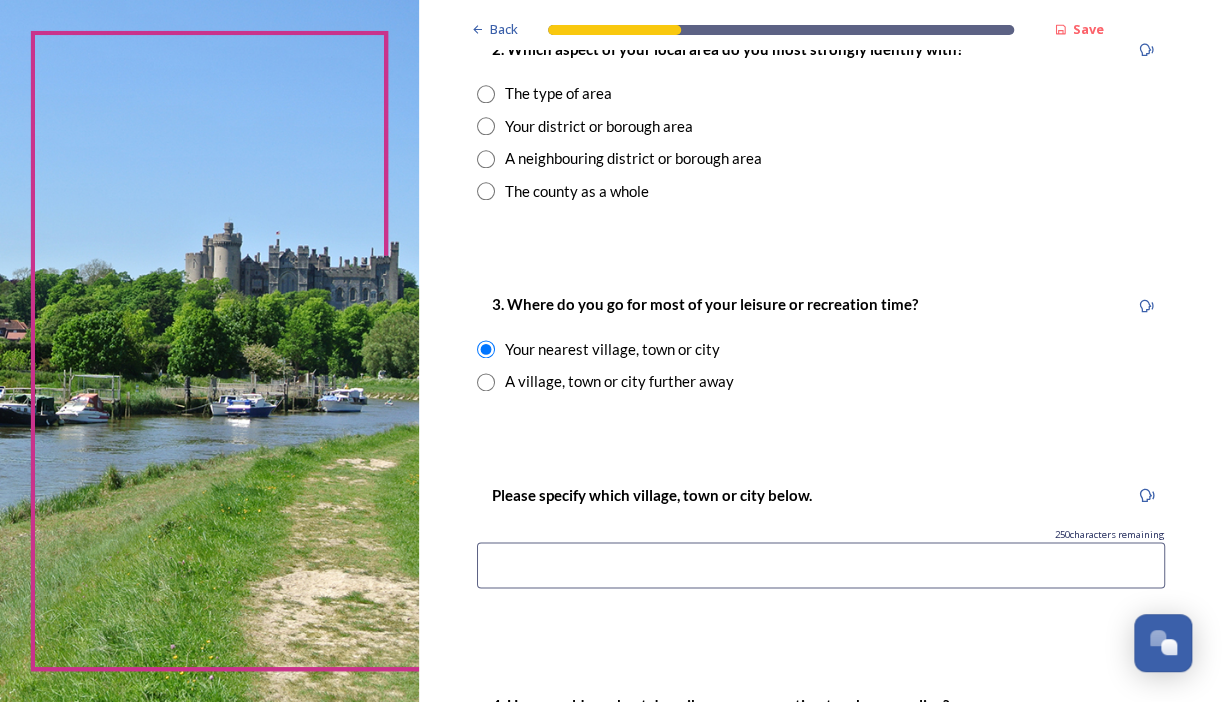 click at bounding box center (821, 565) 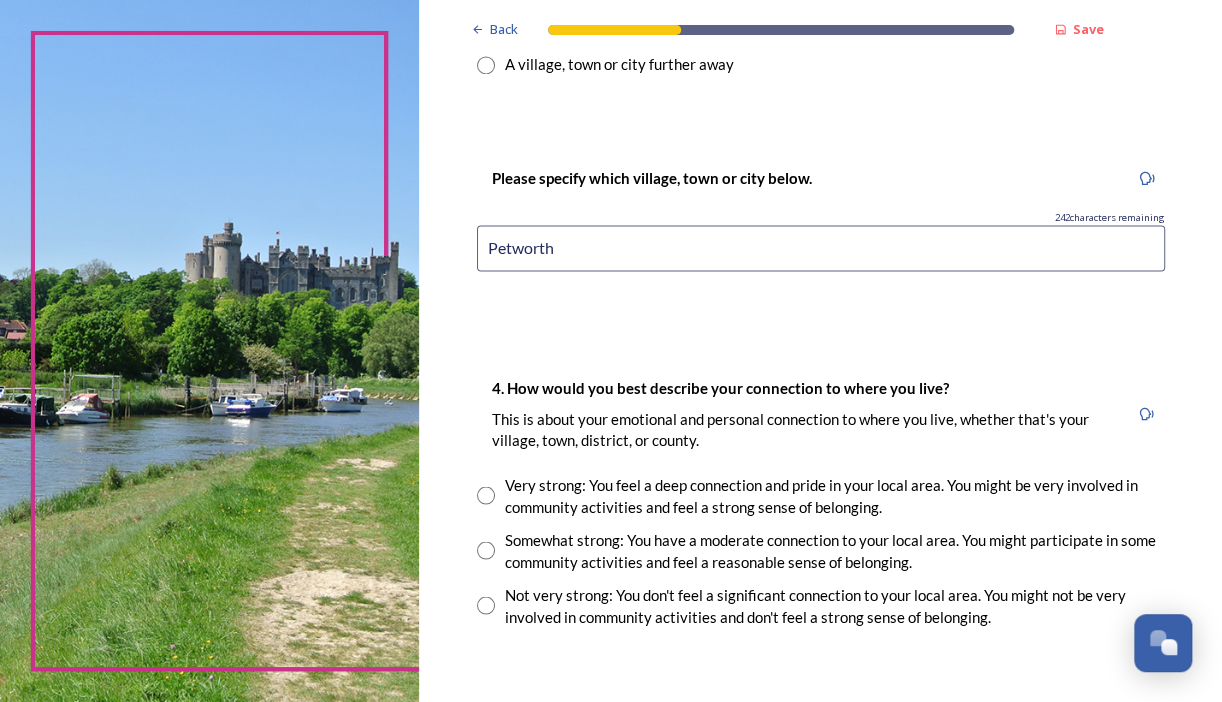 scroll, scrollTop: 1168, scrollLeft: 0, axis: vertical 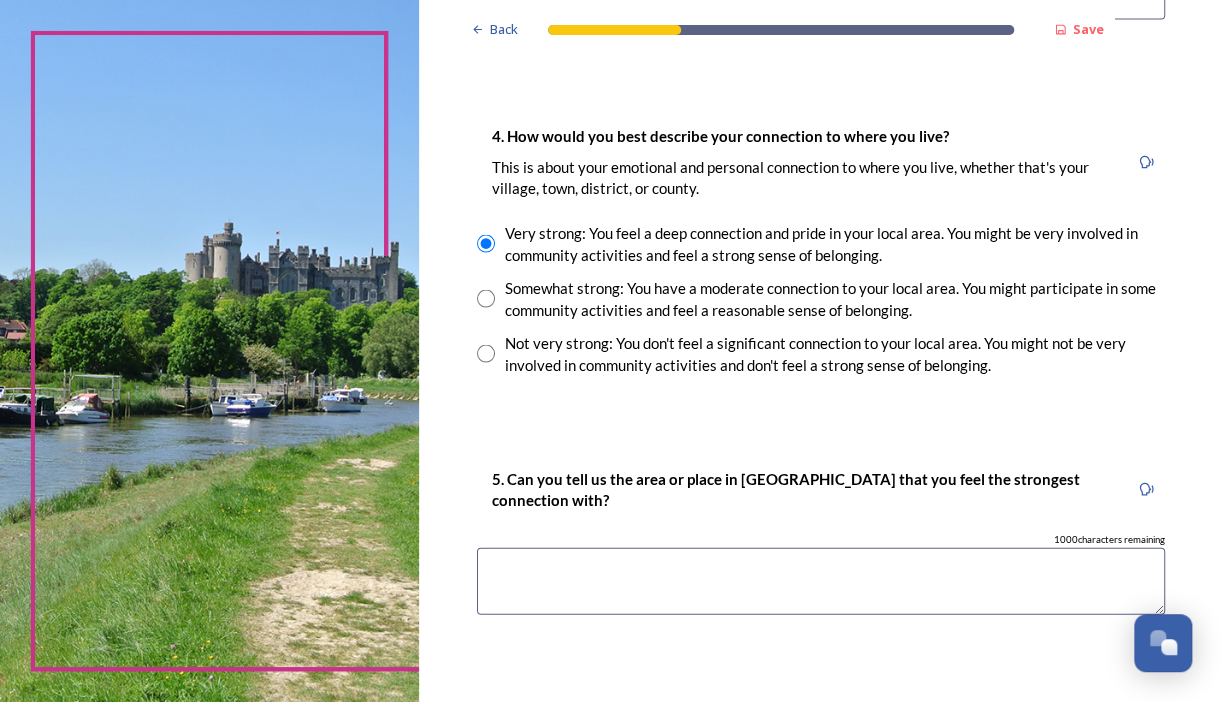click at bounding box center (821, 580) 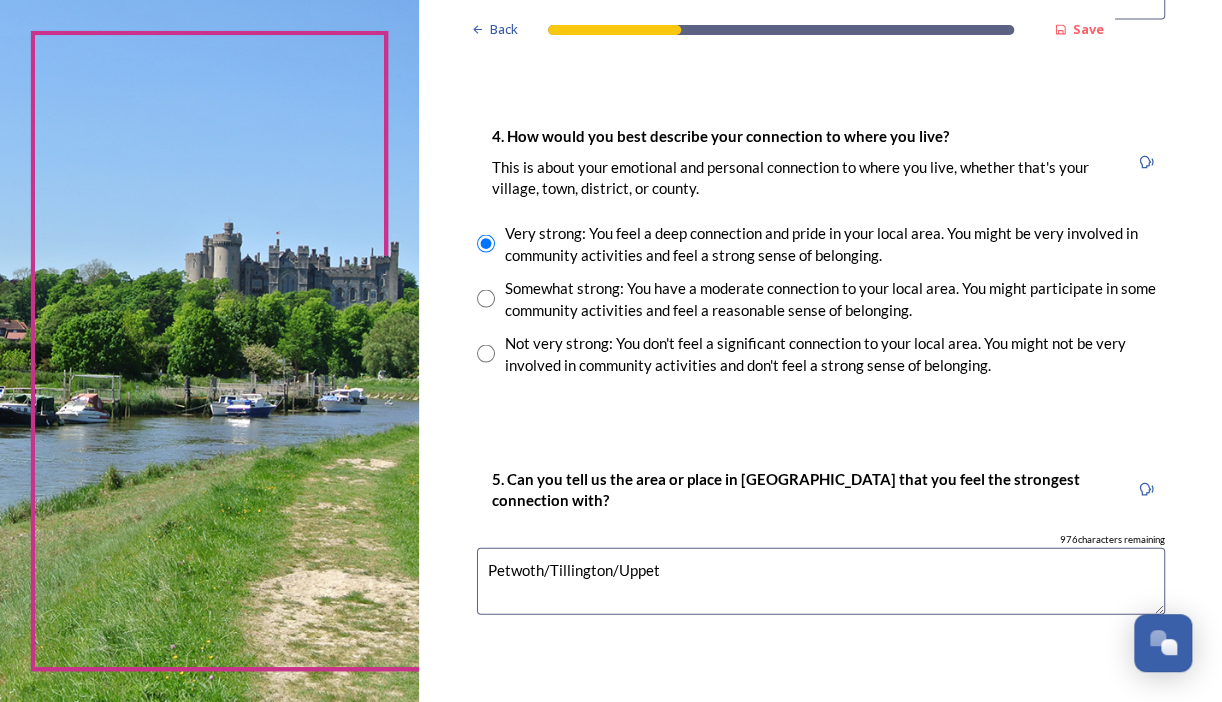 click on "Petwoth/Tillington/Uppet" at bounding box center (821, 580) 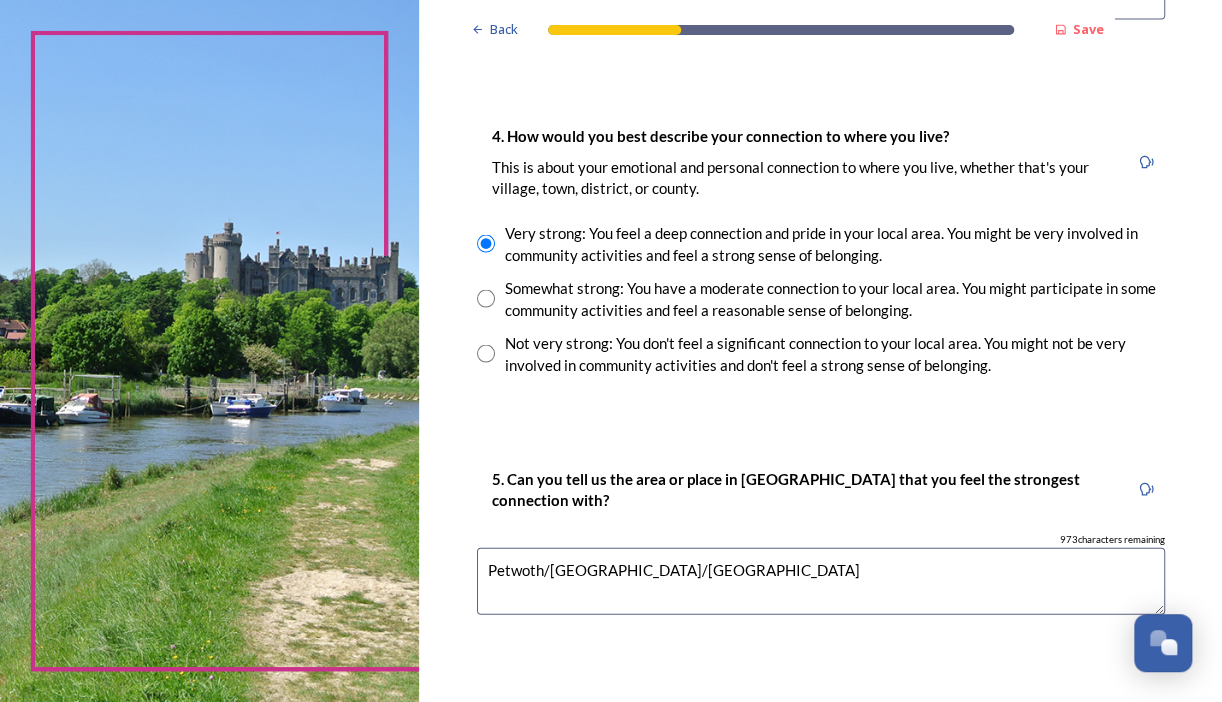 click on "Petwoth/[GEOGRAPHIC_DATA]/[GEOGRAPHIC_DATA]" at bounding box center [821, 580] 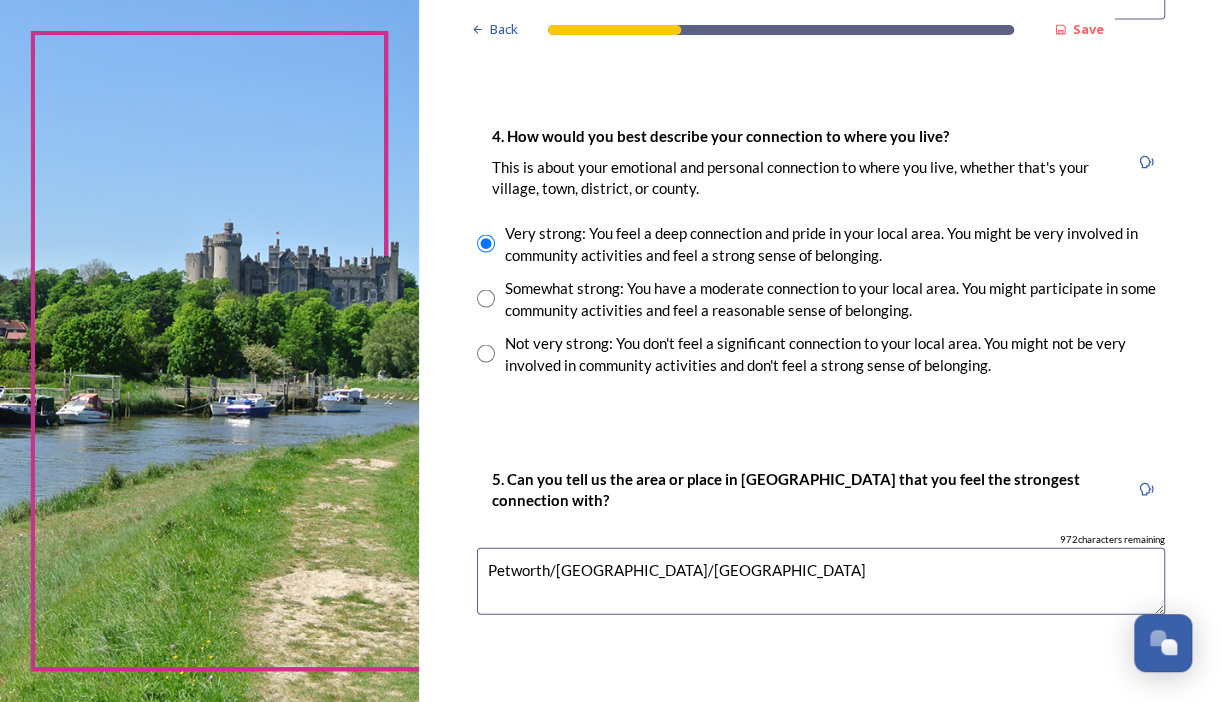type on "Petworth/[GEOGRAPHIC_DATA]/[GEOGRAPHIC_DATA]" 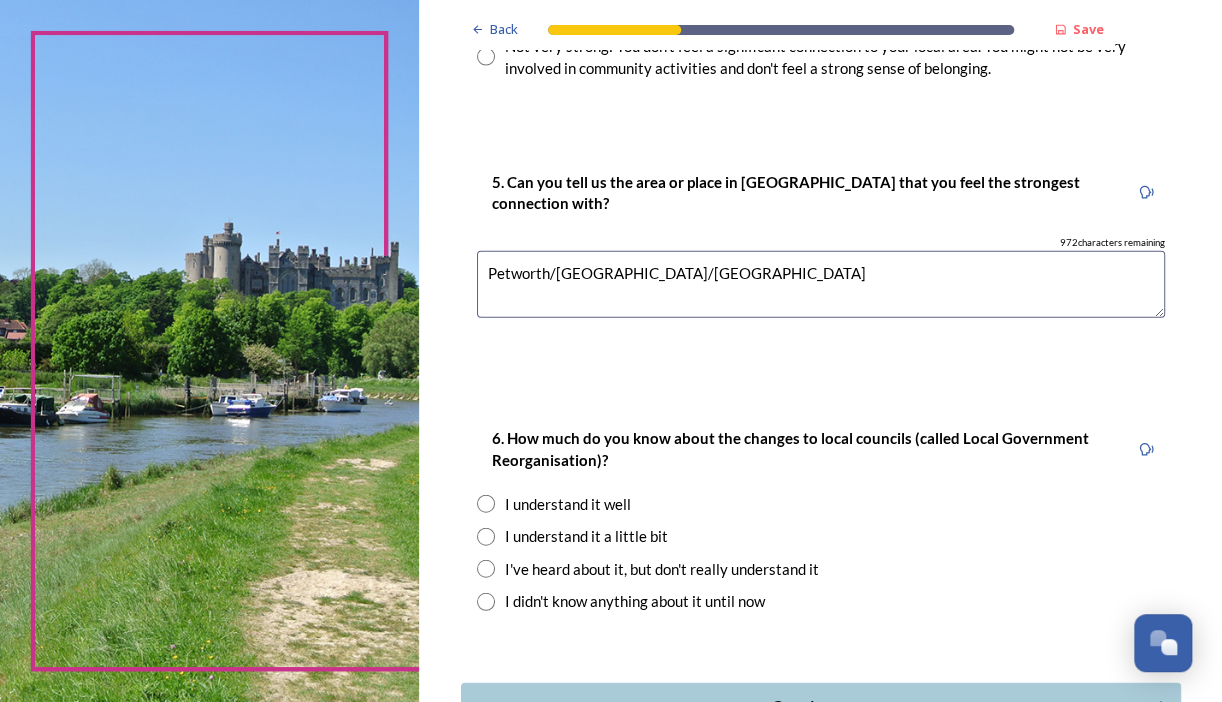 scroll, scrollTop: 1716, scrollLeft: 0, axis: vertical 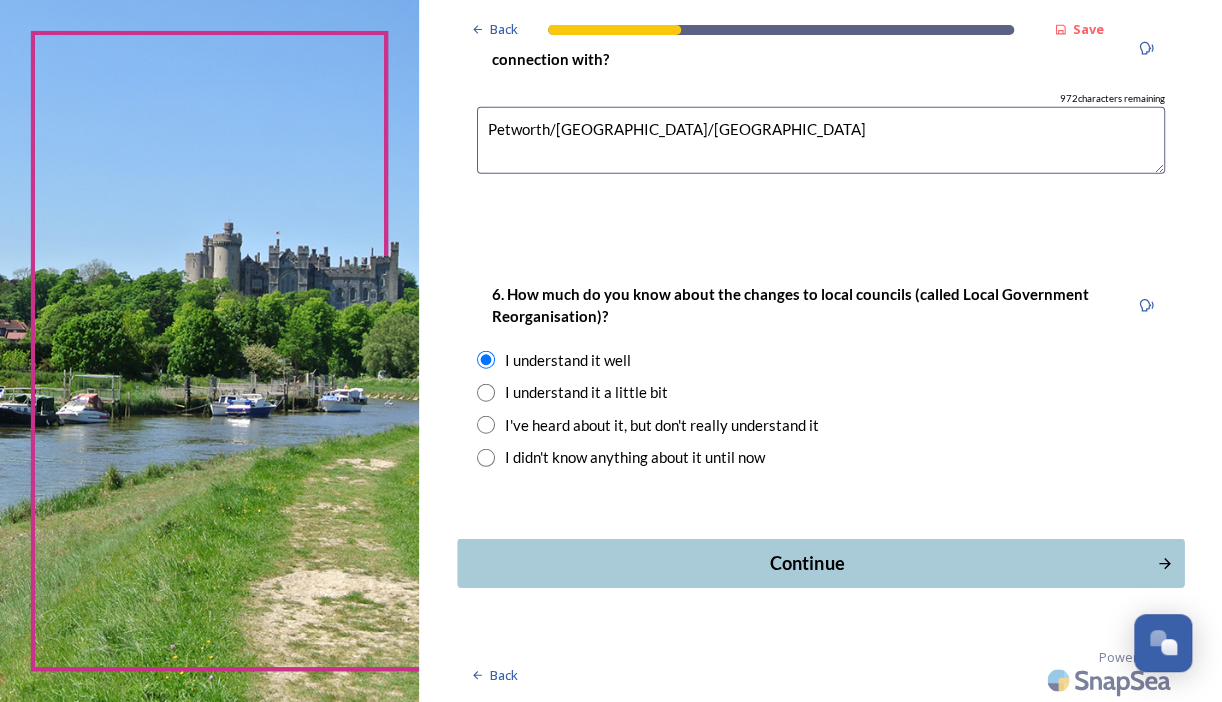 click on "Continue" at bounding box center [806, 563] 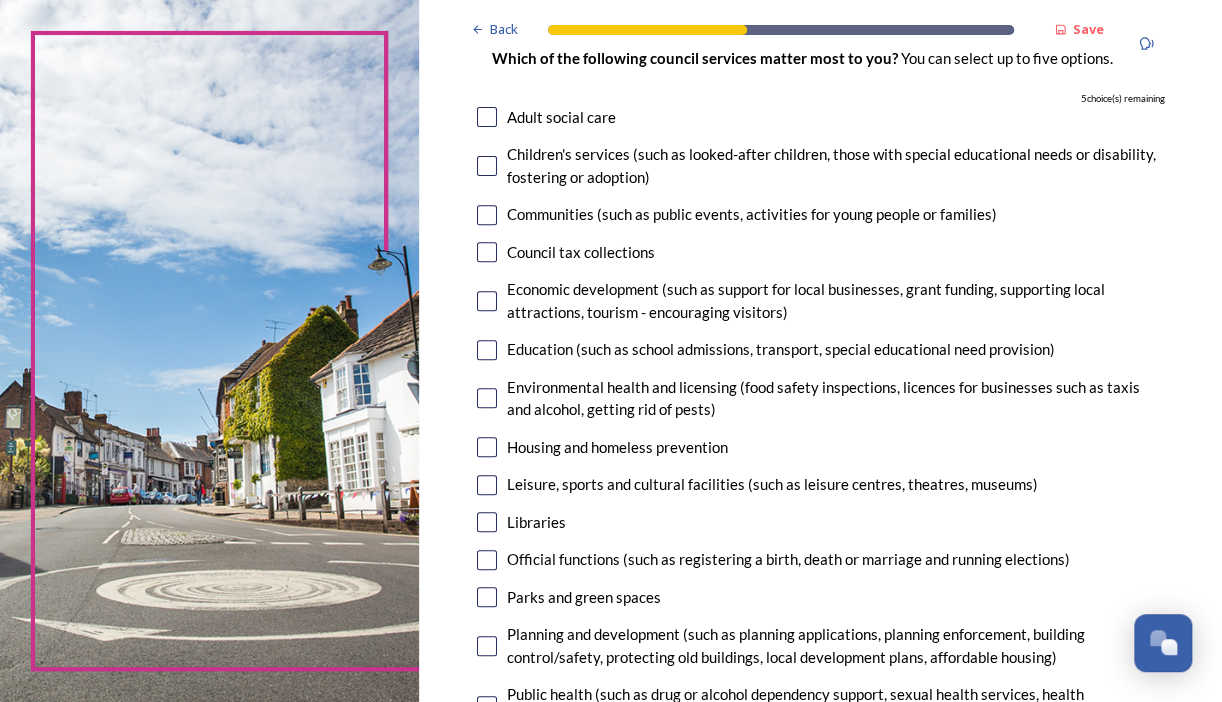 scroll, scrollTop: 182, scrollLeft: 0, axis: vertical 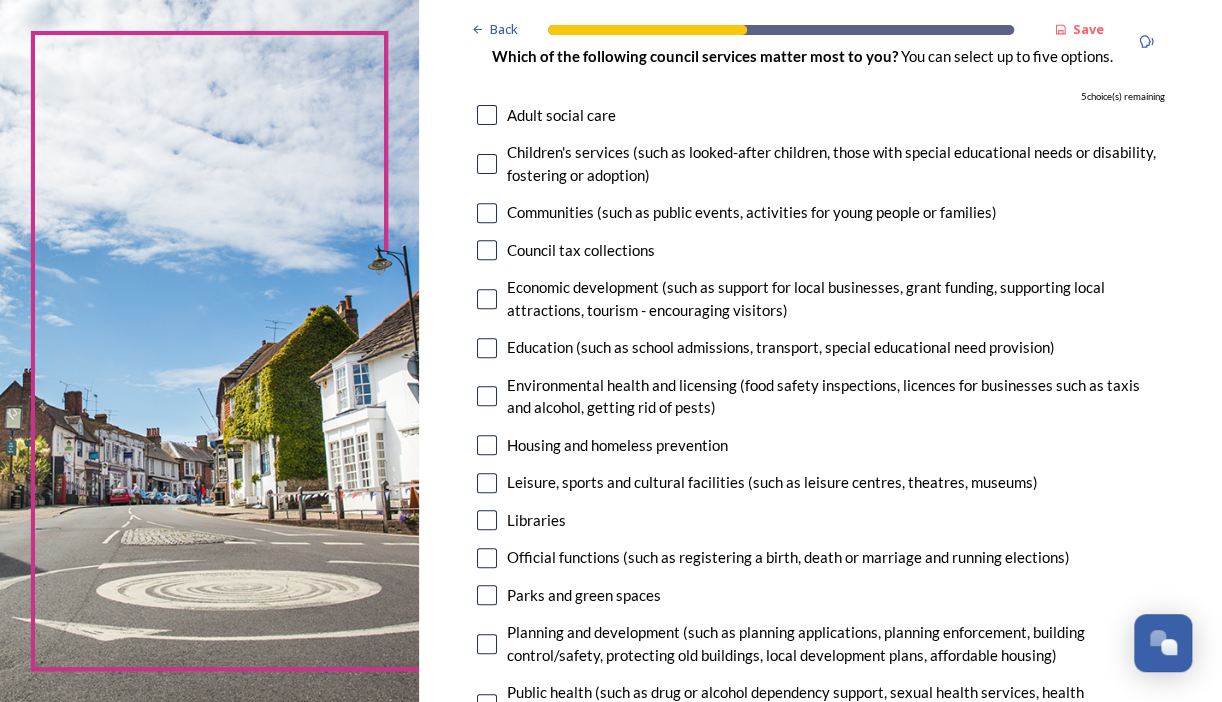 click at bounding box center [487, 164] 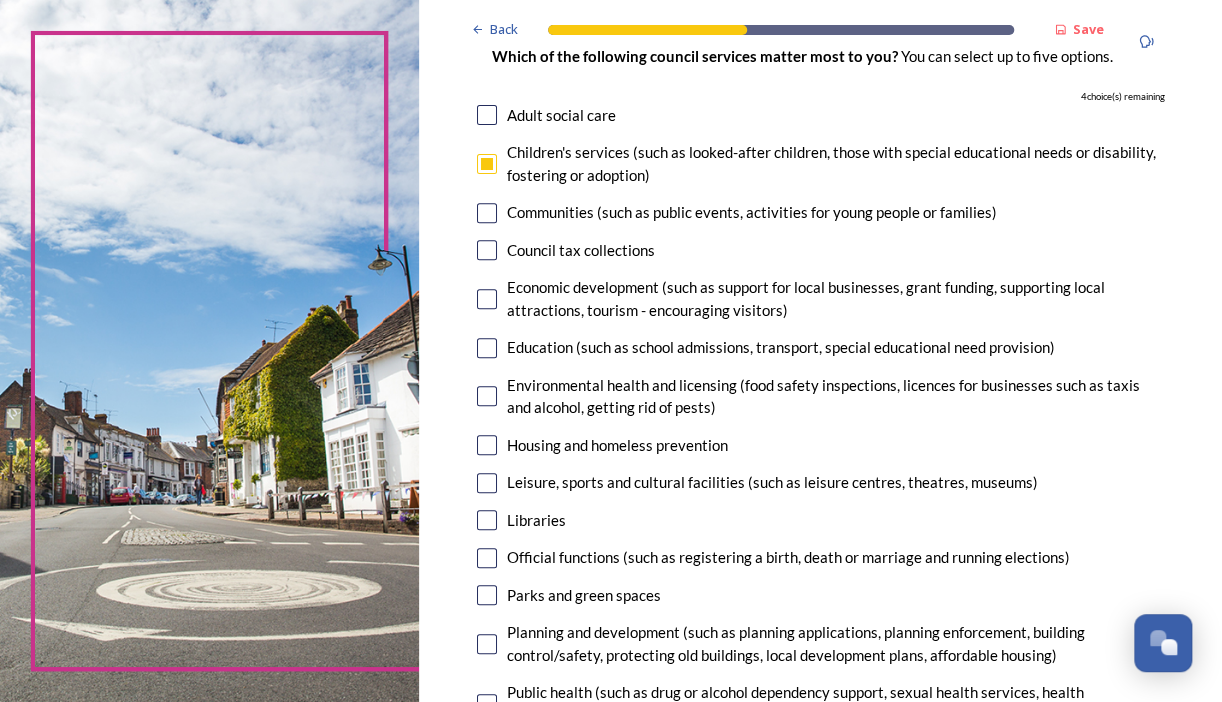 click at bounding box center [487, 299] 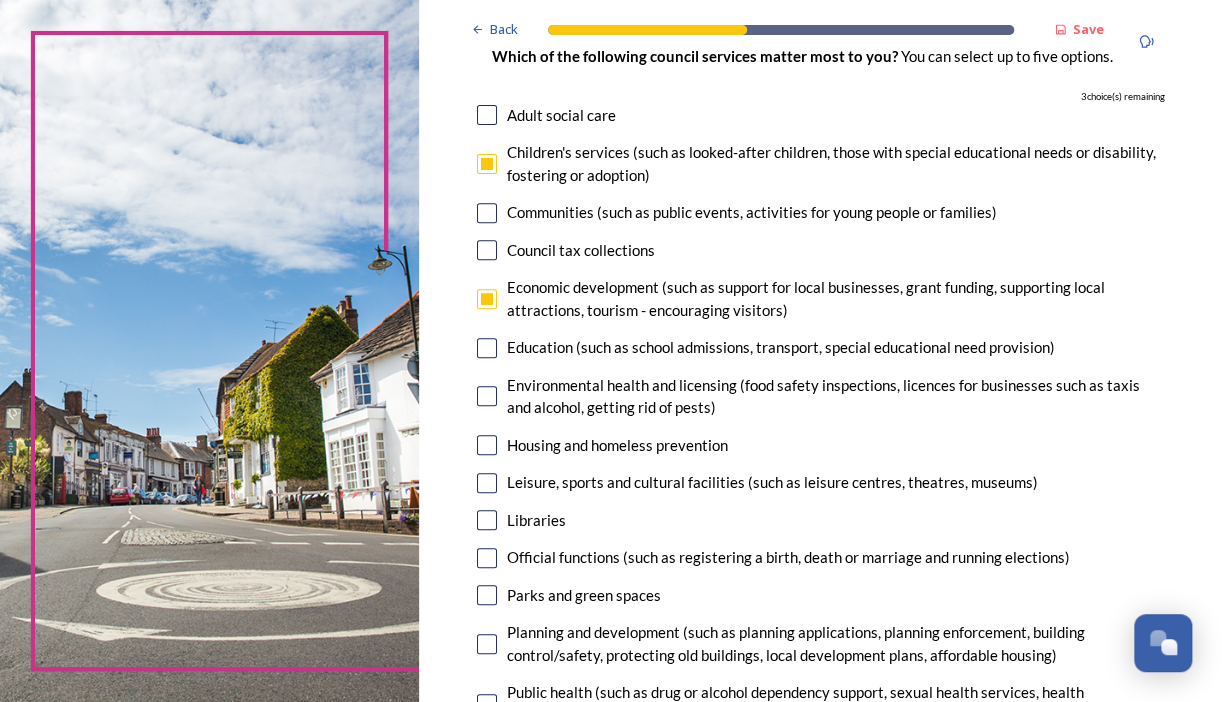 scroll, scrollTop: 204, scrollLeft: 0, axis: vertical 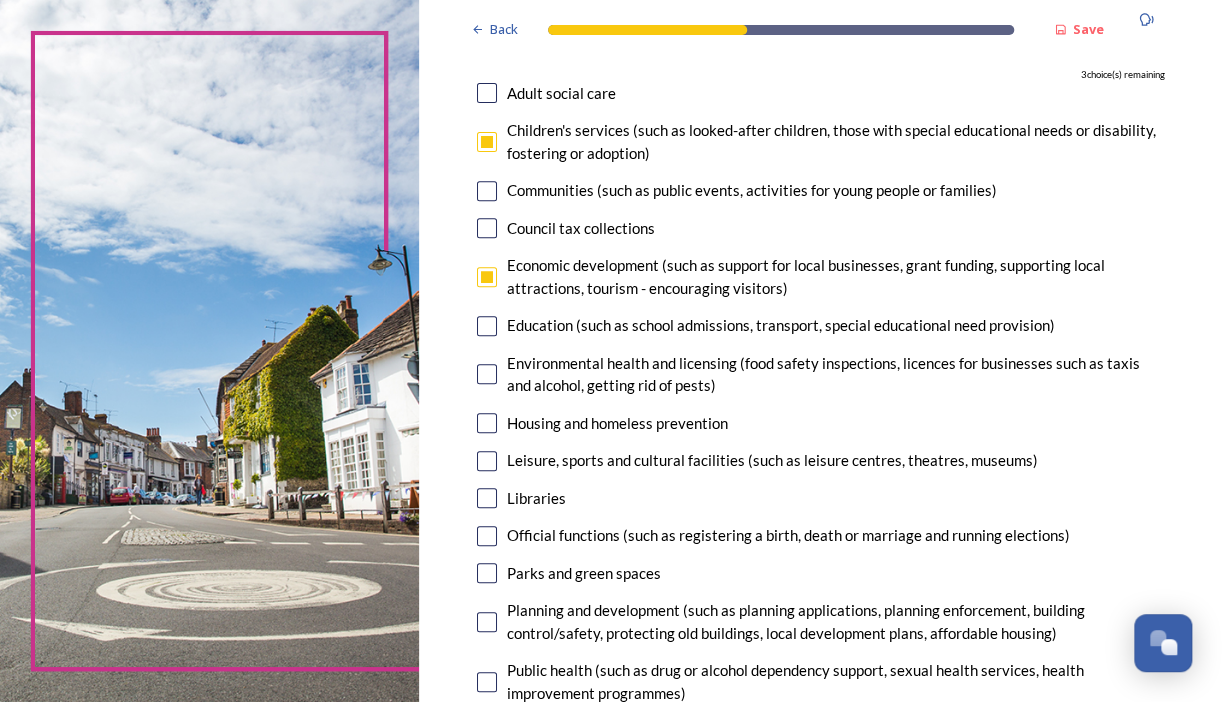 click at bounding box center [487, 326] 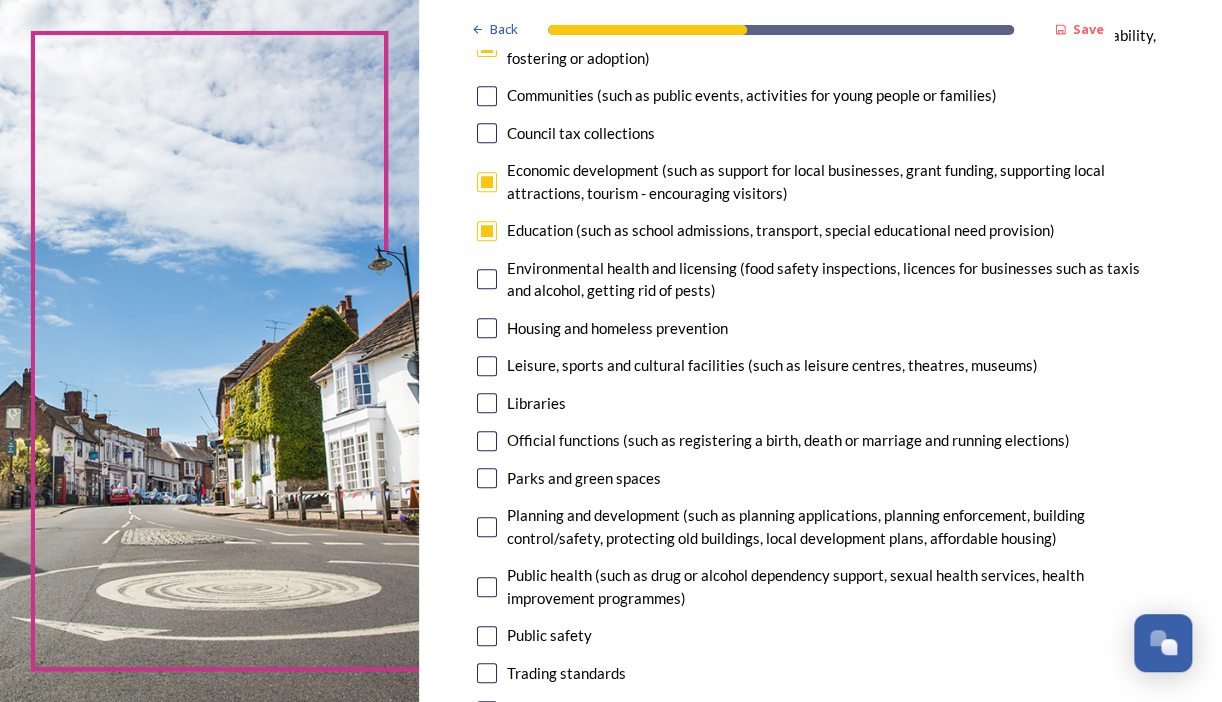 scroll, scrollTop: 299, scrollLeft: 0, axis: vertical 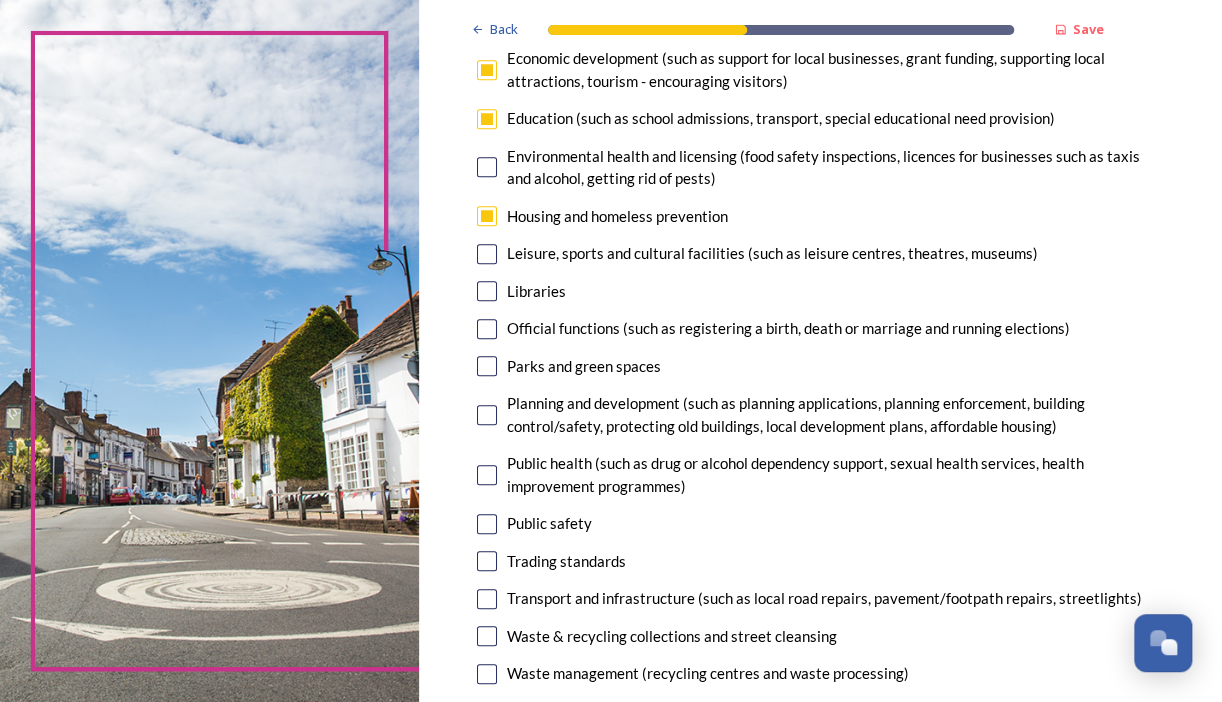 click at bounding box center [487, 415] 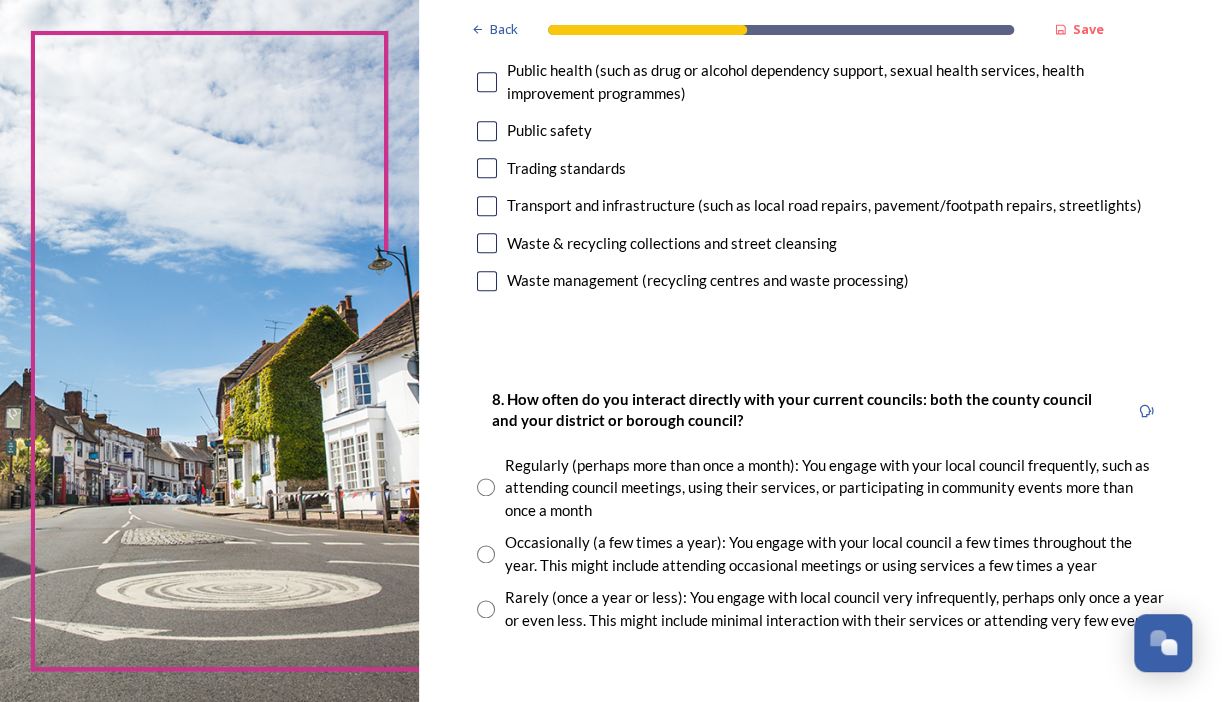 scroll, scrollTop: 807, scrollLeft: 0, axis: vertical 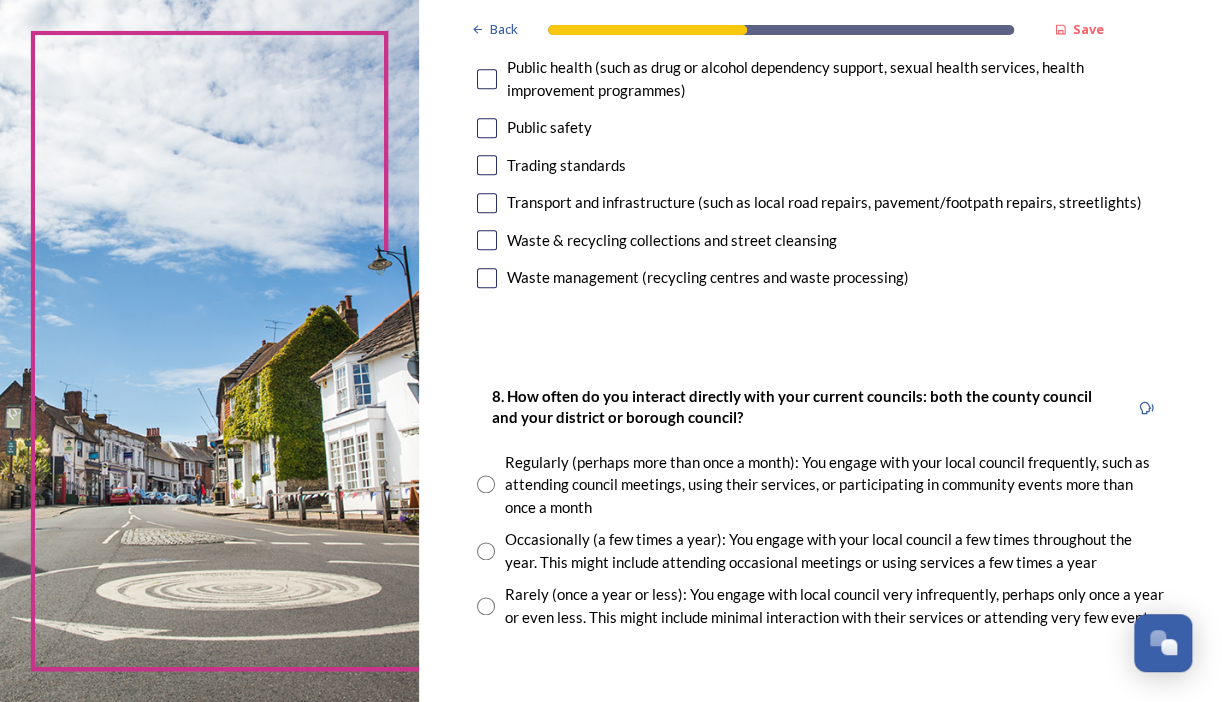 click at bounding box center [486, 484] 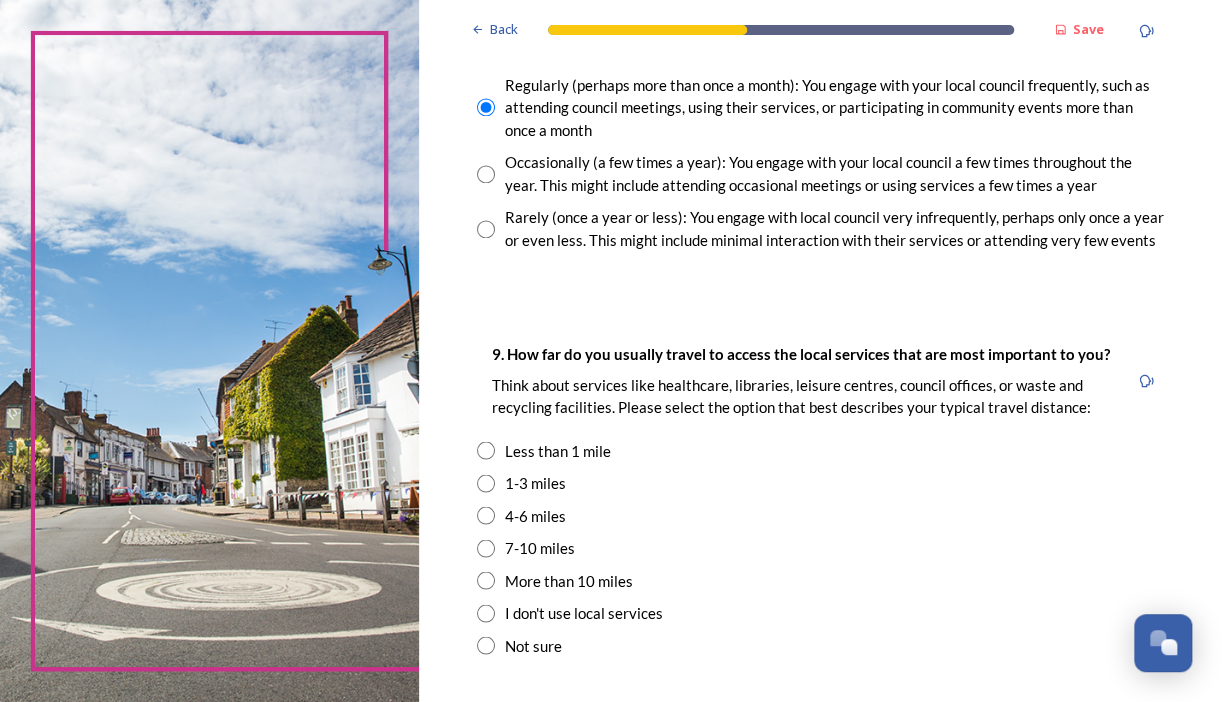 scroll, scrollTop: 1186, scrollLeft: 0, axis: vertical 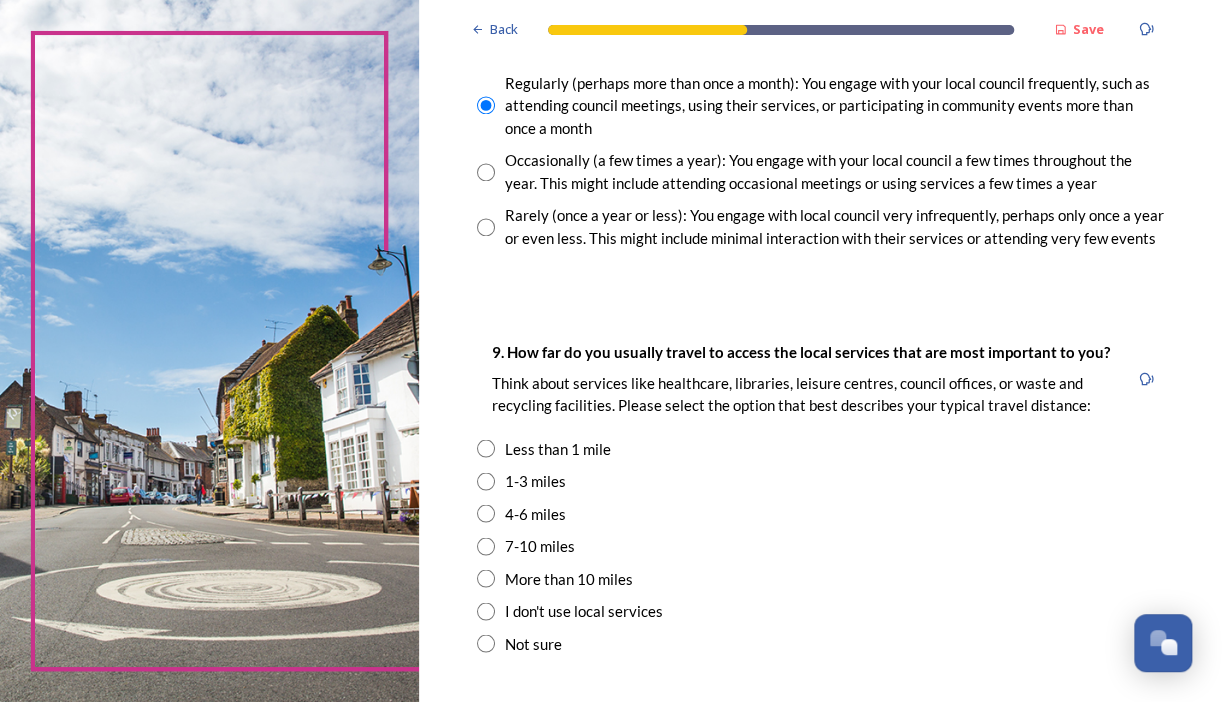 click at bounding box center [486, 481] 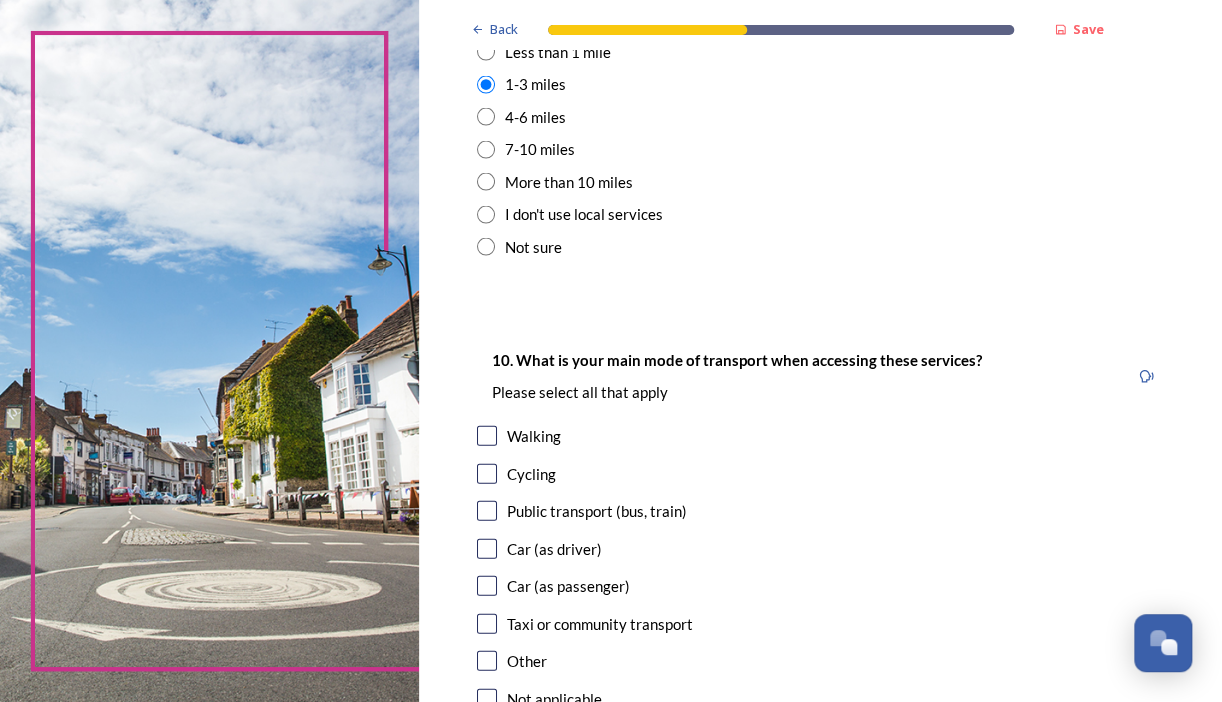 scroll, scrollTop: 1591, scrollLeft: 0, axis: vertical 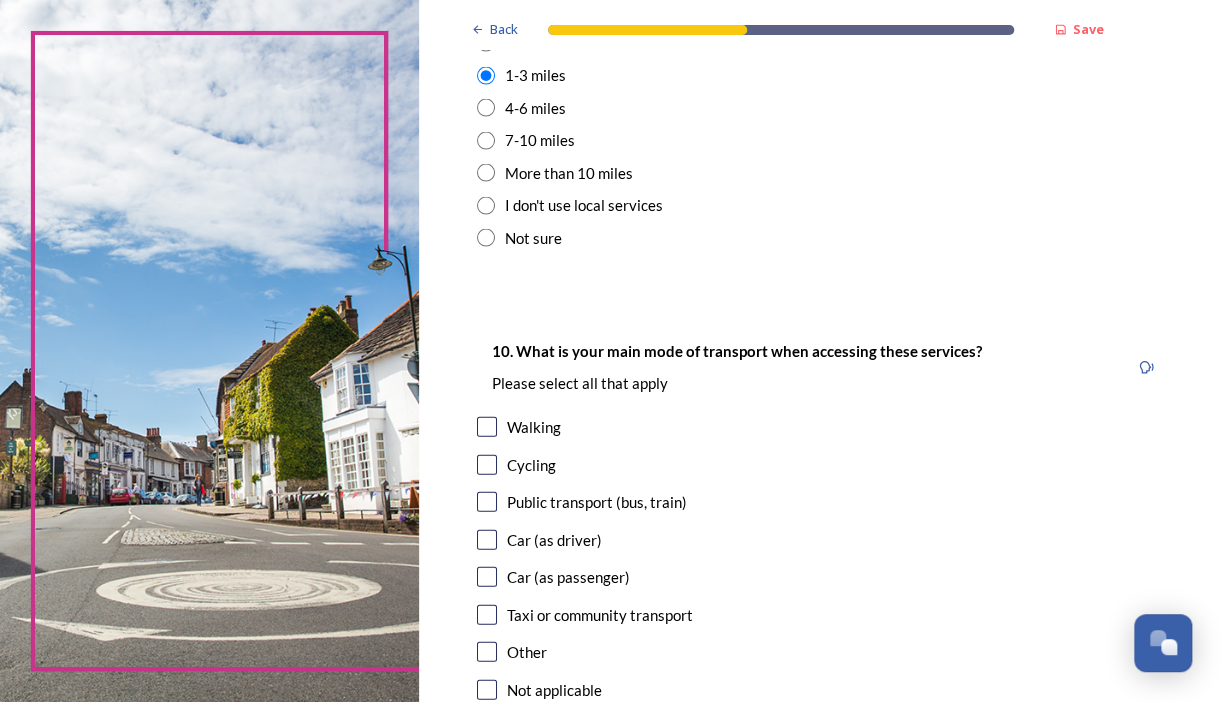 click at bounding box center (487, 540) 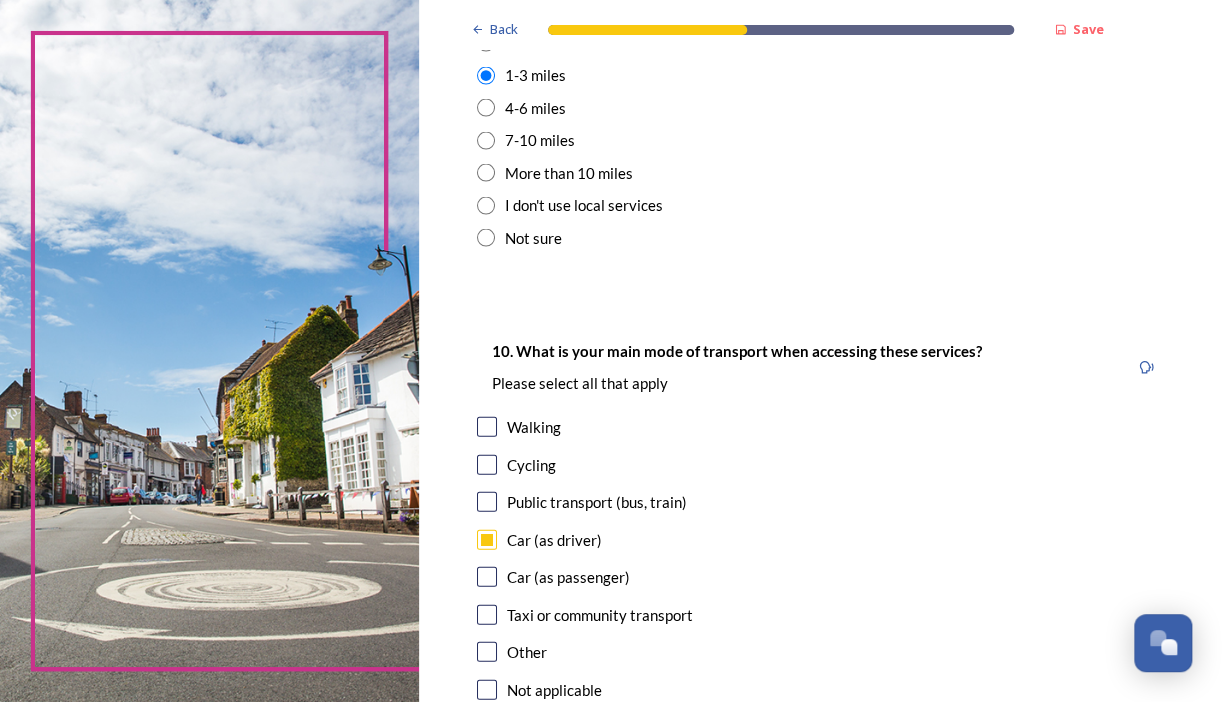 click at bounding box center [487, 577] 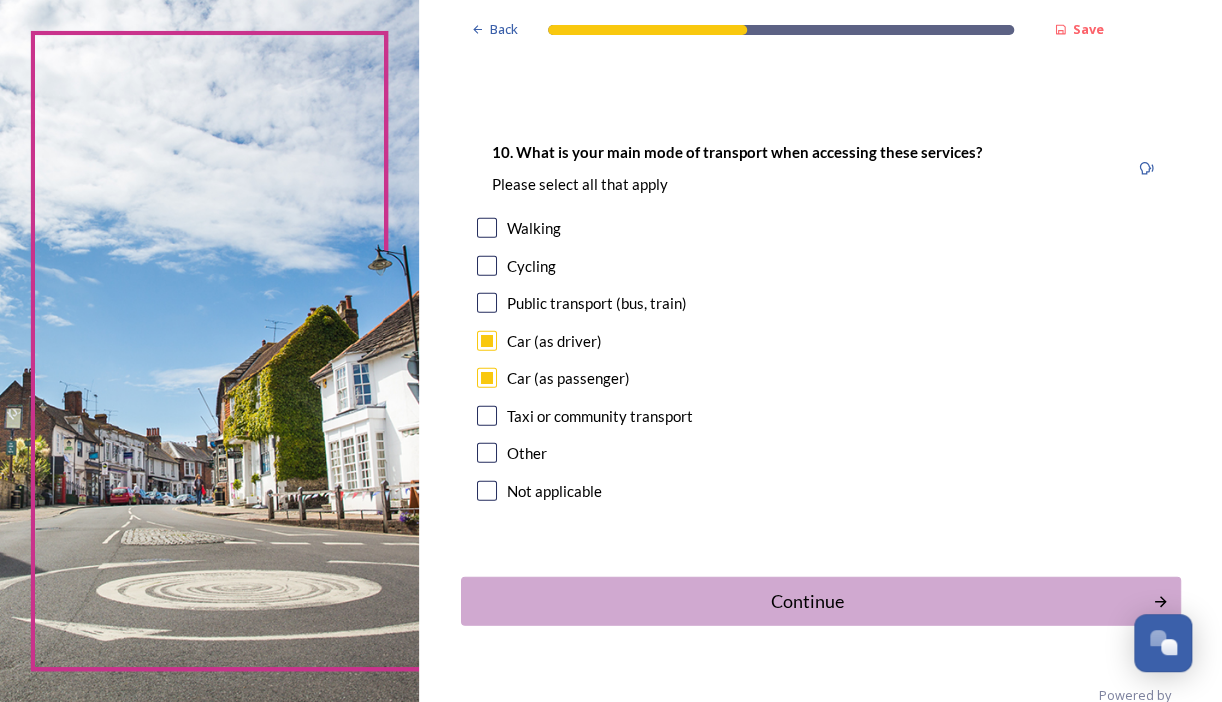 scroll, scrollTop: 1792, scrollLeft: 0, axis: vertical 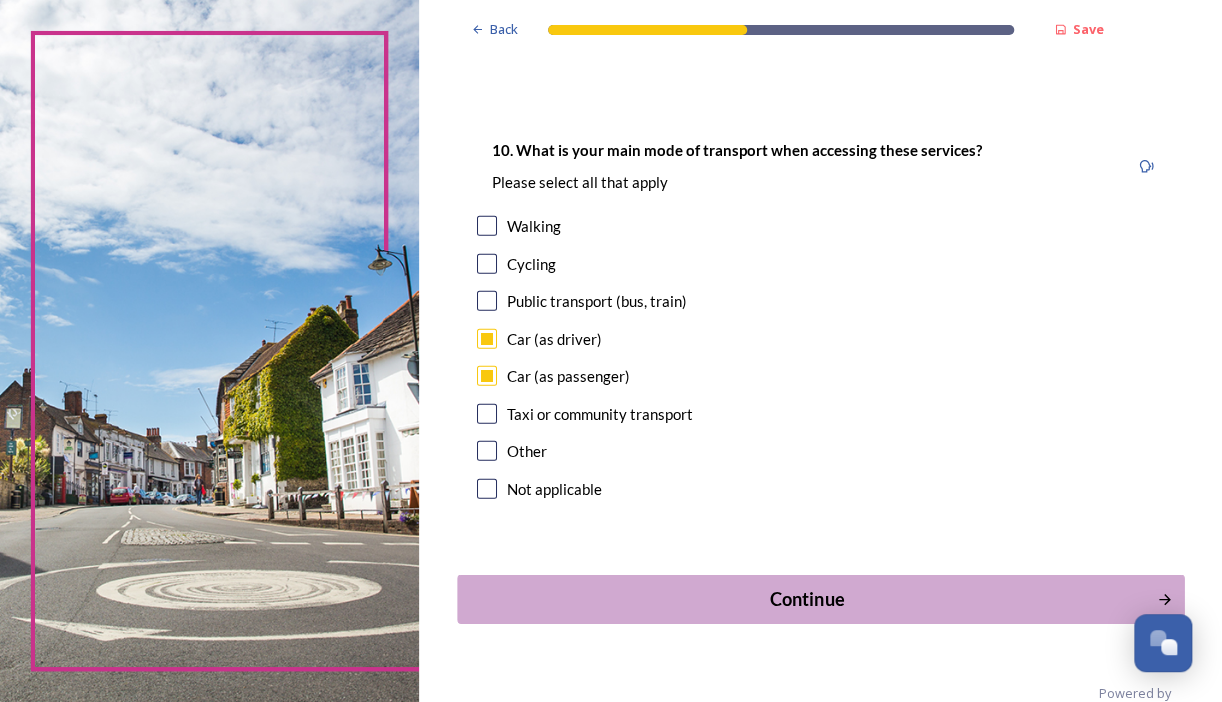 drag, startPoint x: 777, startPoint y: 505, endPoint x: 791, endPoint y: 638, distance: 133.73482 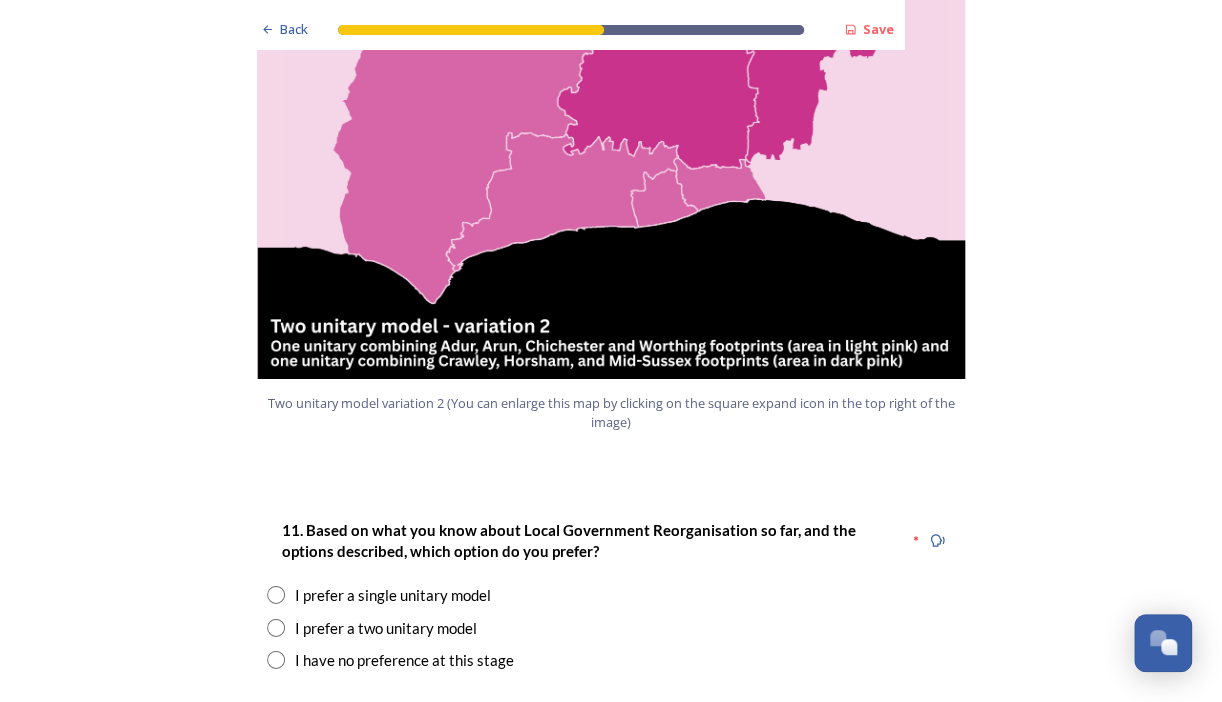 scroll, scrollTop: 2280, scrollLeft: 0, axis: vertical 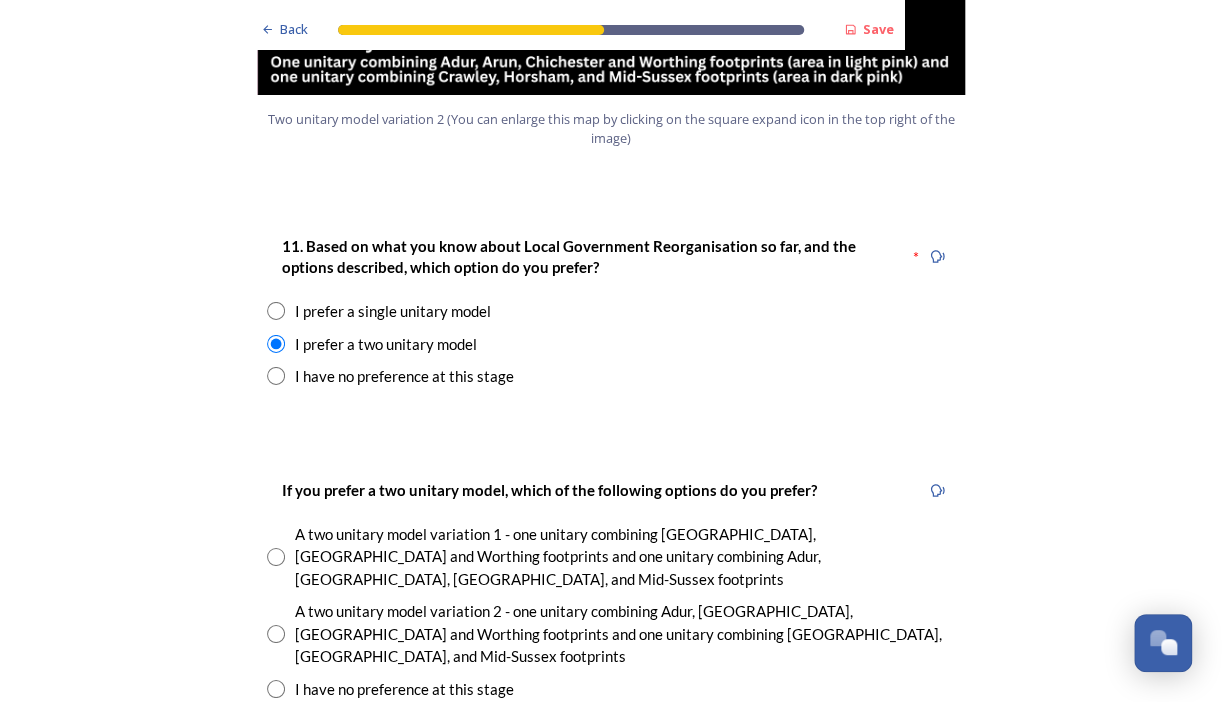 click at bounding box center [276, 634] 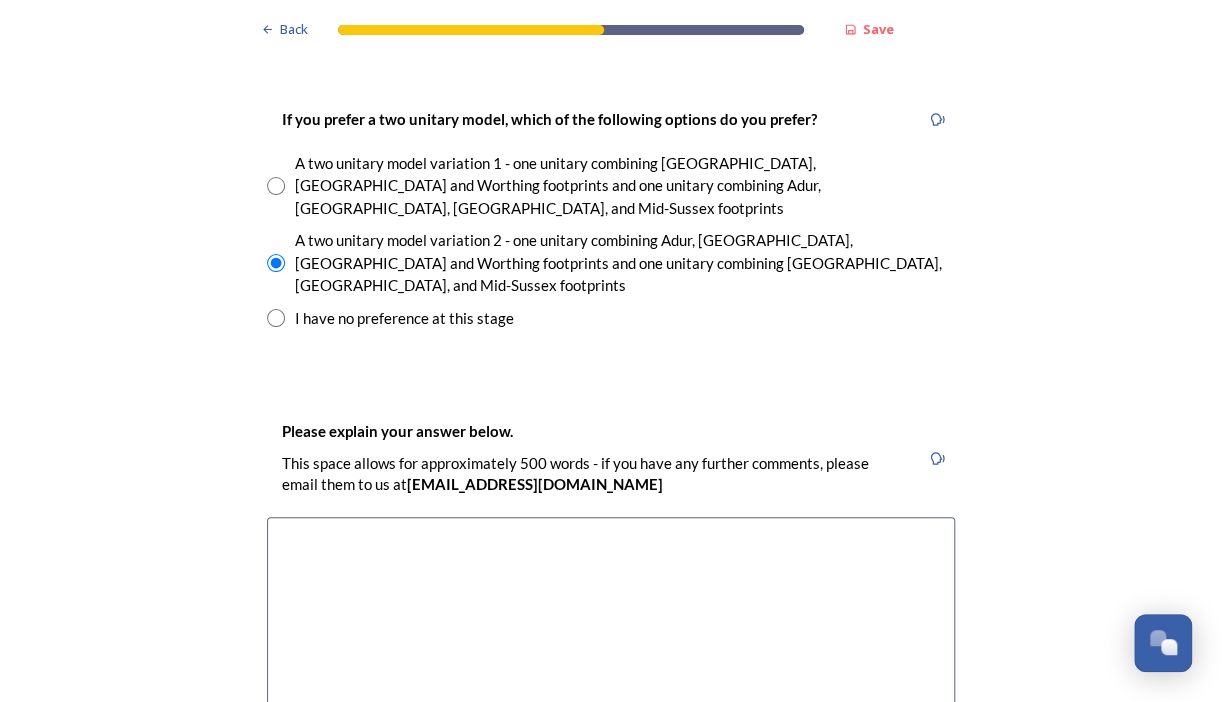 scroll, scrollTop: 2934, scrollLeft: 0, axis: vertical 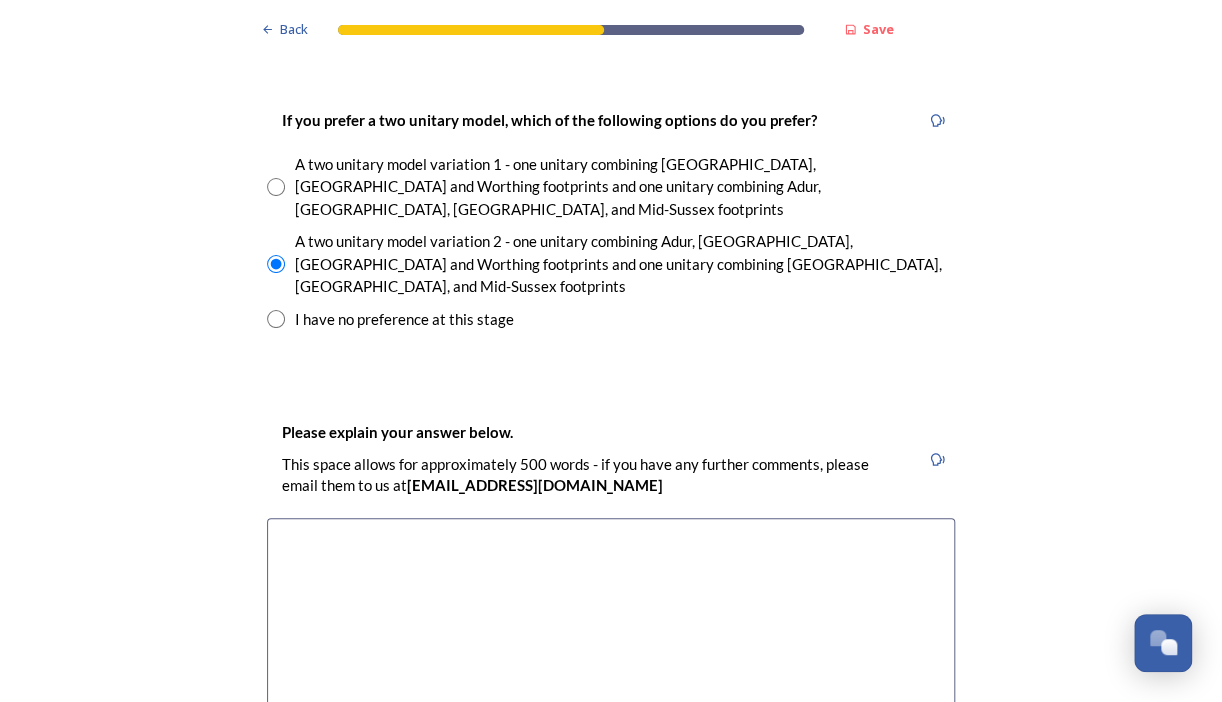 click at bounding box center (611, 630) 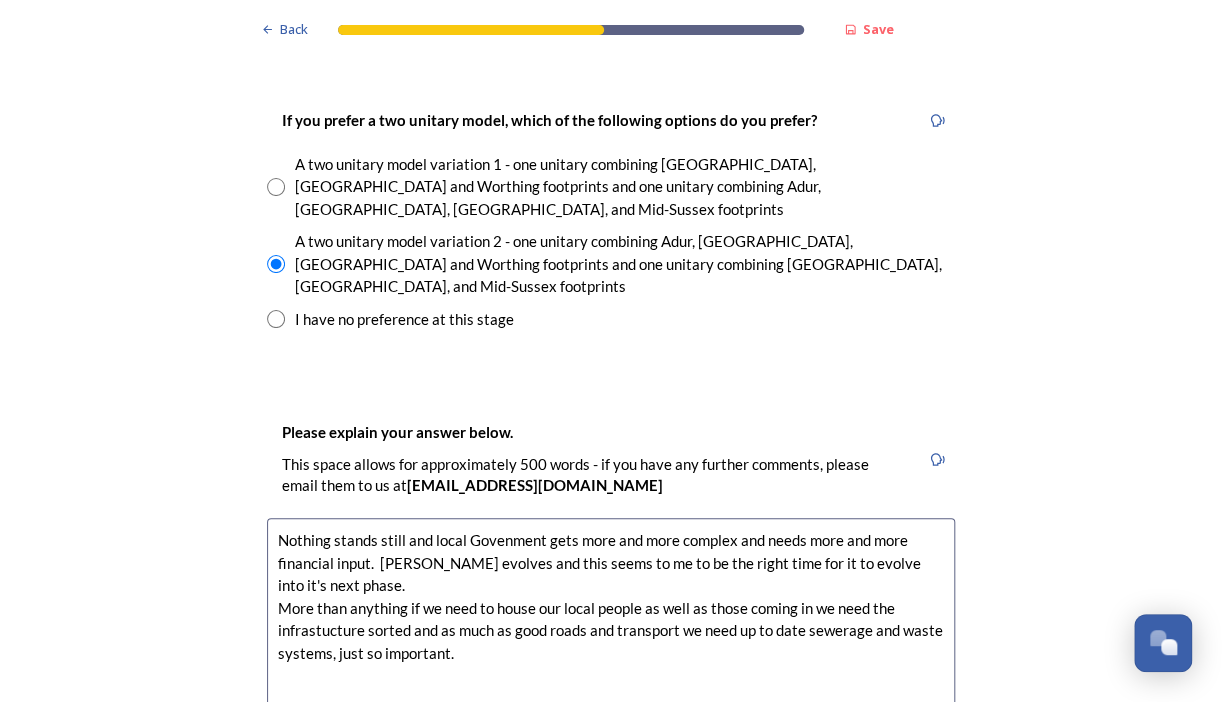 click on "Nothing stands still and local Govenment gets more and more complex and needs more and more financial input.  [PERSON_NAME] evolves and this seems to me to be the right time for it to evolve into it's next phase.
More than anything if we need to house our local people as well as those coming in we need the infrastucture sorted and as much as good roads and transport we need up to date sewerage and waste systems, just so important." at bounding box center (611, 630) 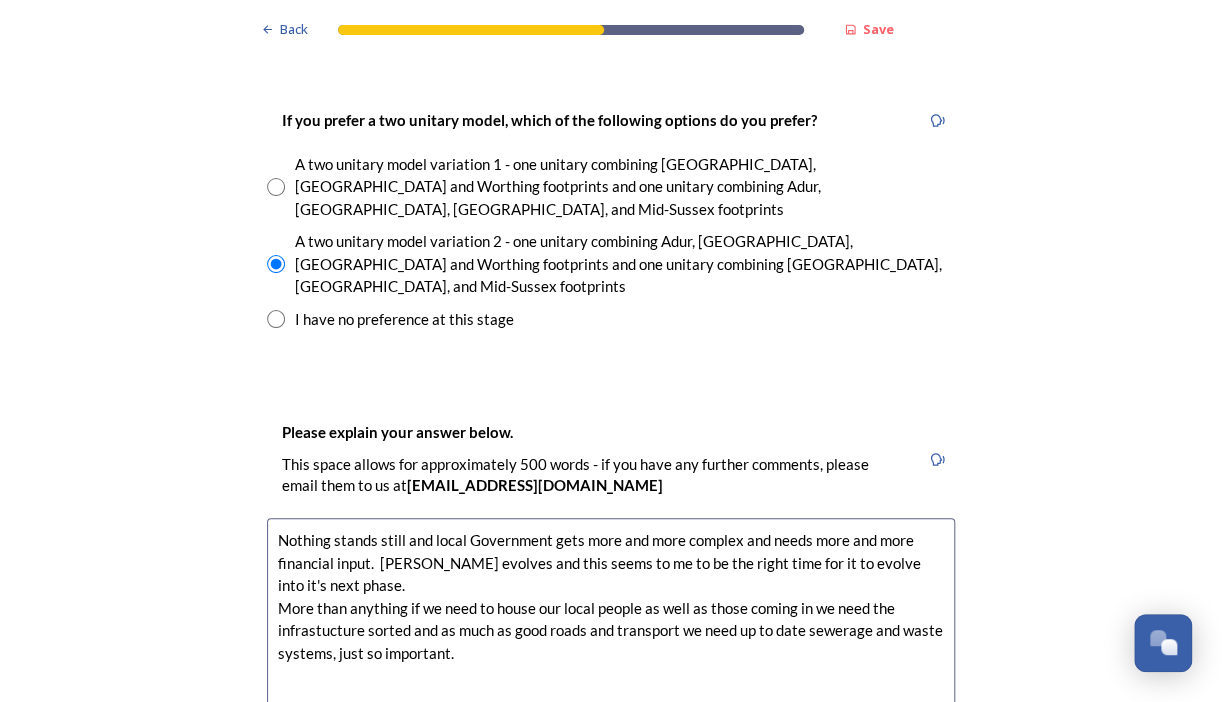 click on "Nothing stands still and local Government gets more and more complex and needs more and more financial input.  [PERSON_NAME] evolves and this seems to me to be the right time for it to evolve into it's next phase.
More than anything if we need to house our local people as well as those coming in we need the infrastucture sorted and as much as good roads and transport we need up to date sewerage and waste systems, just so important." at bounding box center [611, 630] 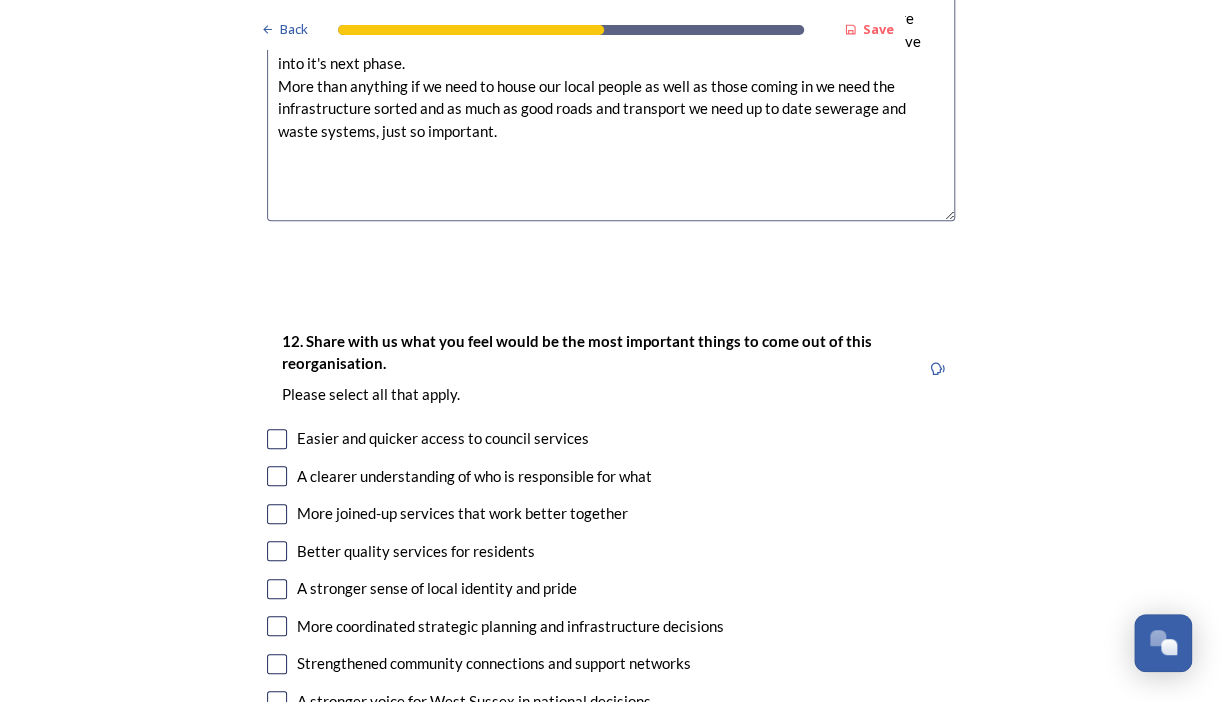 scroll, scrollTop: 3468, scrollLeft: 0, axis: vertical 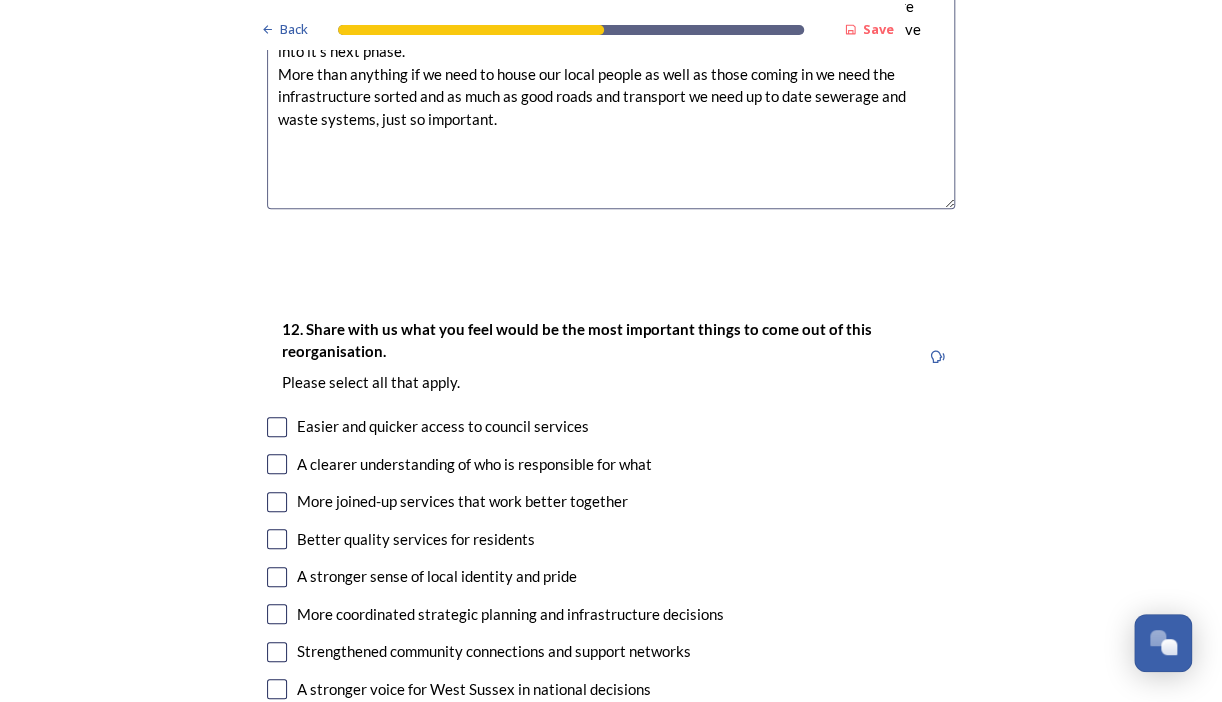 type on "Nothing stands still and local Government gets more and more complex and needs more and more financial input.  [PERSON_NAME] evolves and this seems to me to be the right time for it to evolve into it's next phase.
More than anything if we need to house our local people as well as those coming in we need the infrastructure sorted and as much as good roads and transport we need up to date sewerage and waste systems, just so important." 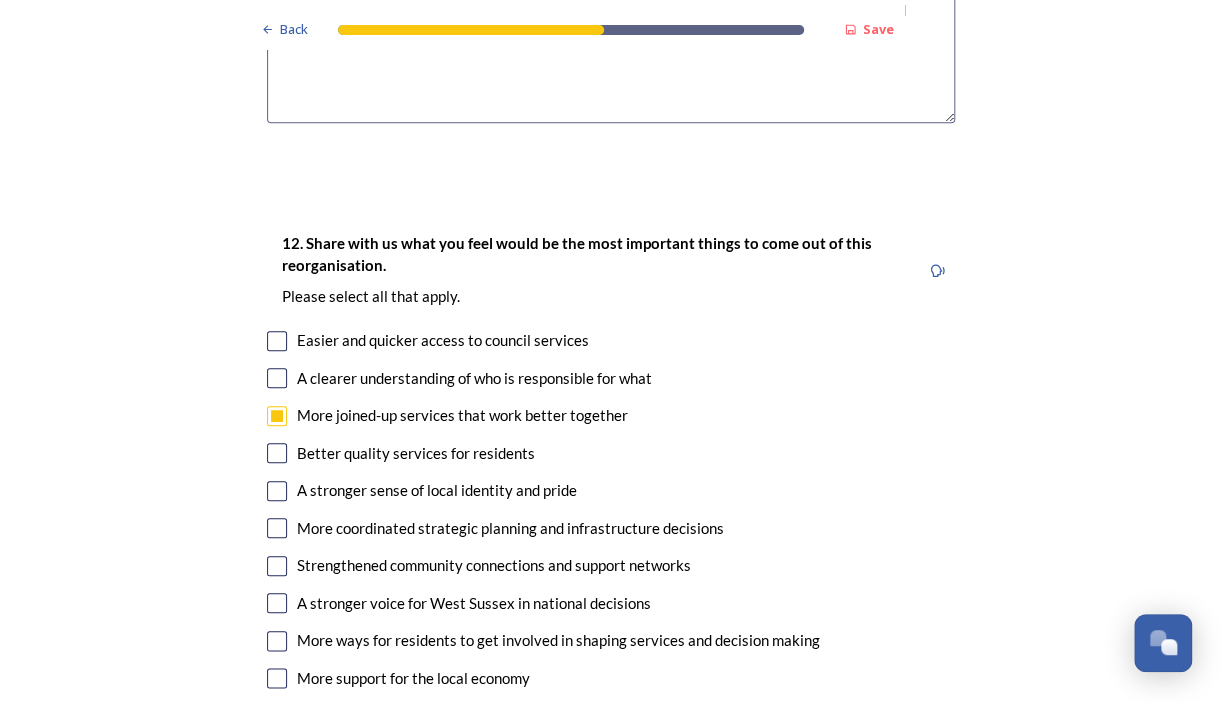 scroll, scrollTop: 3554, scrollLeft: 0, axis: vertical 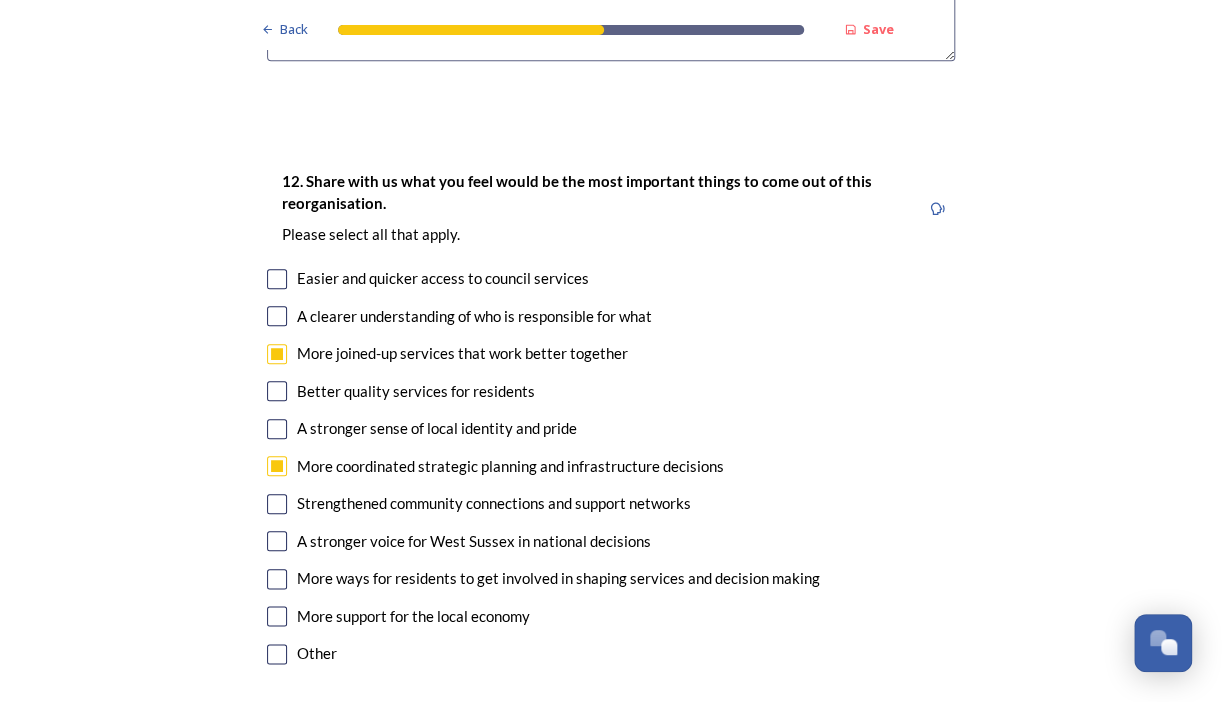 click at bounding box center [277, 541] 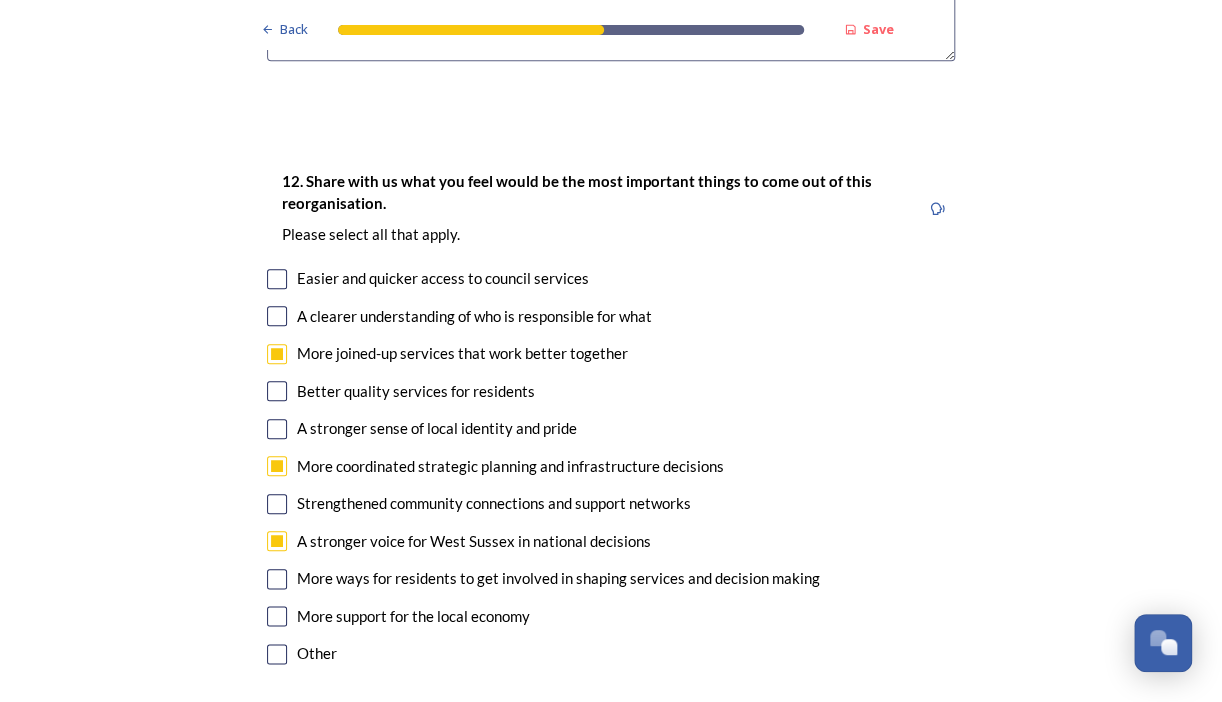 click at bounding box center (277, 616) 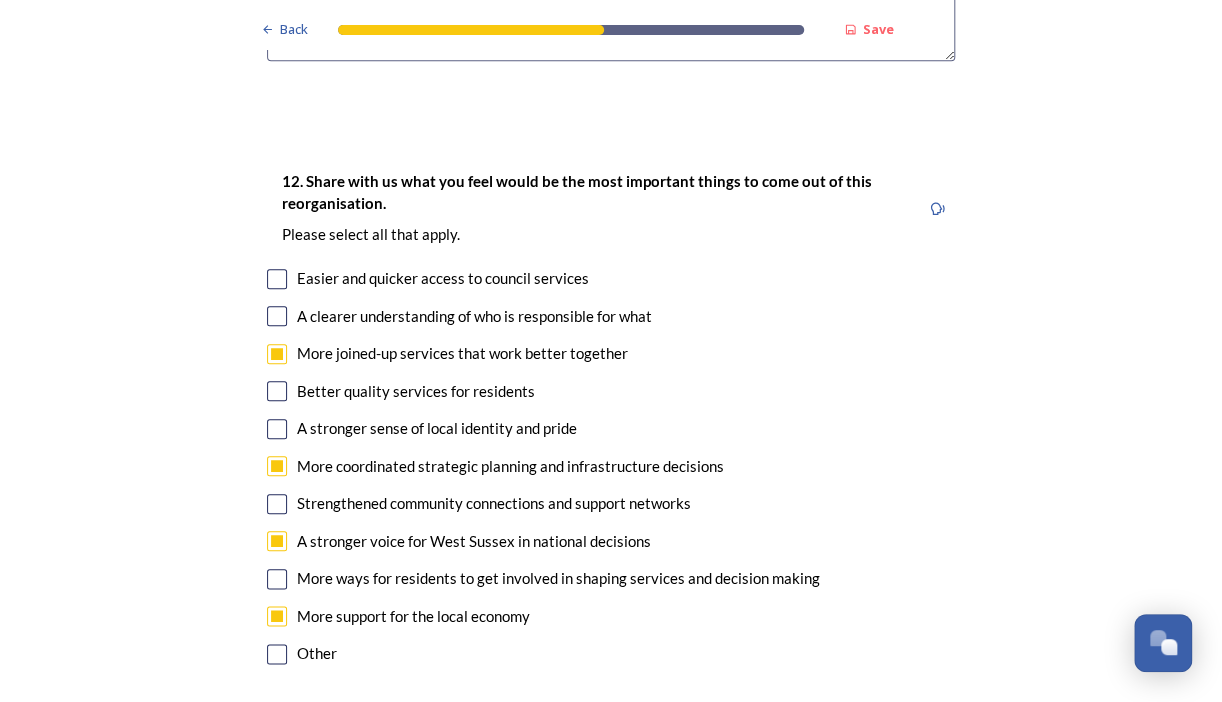 click at bounding box center [277, 429] 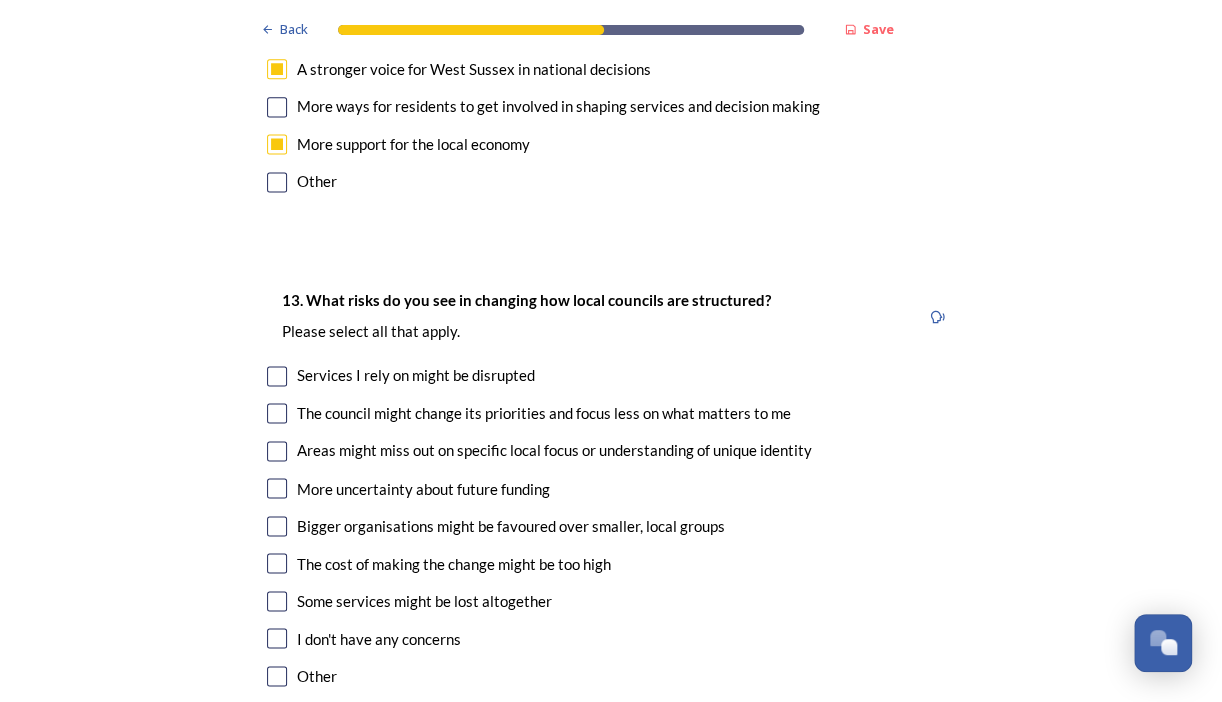 scroll, scrollTop: 4088, scrollLeft: 0, axis: vertical 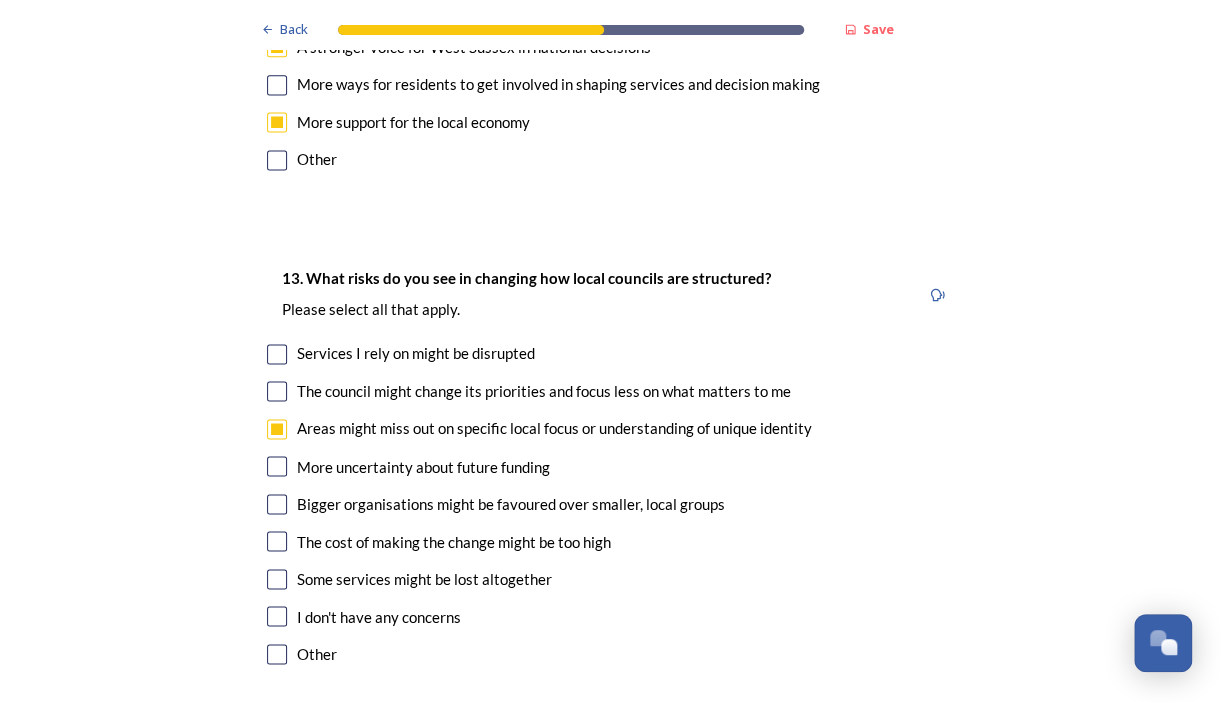 click at bounding box center [277, 504] 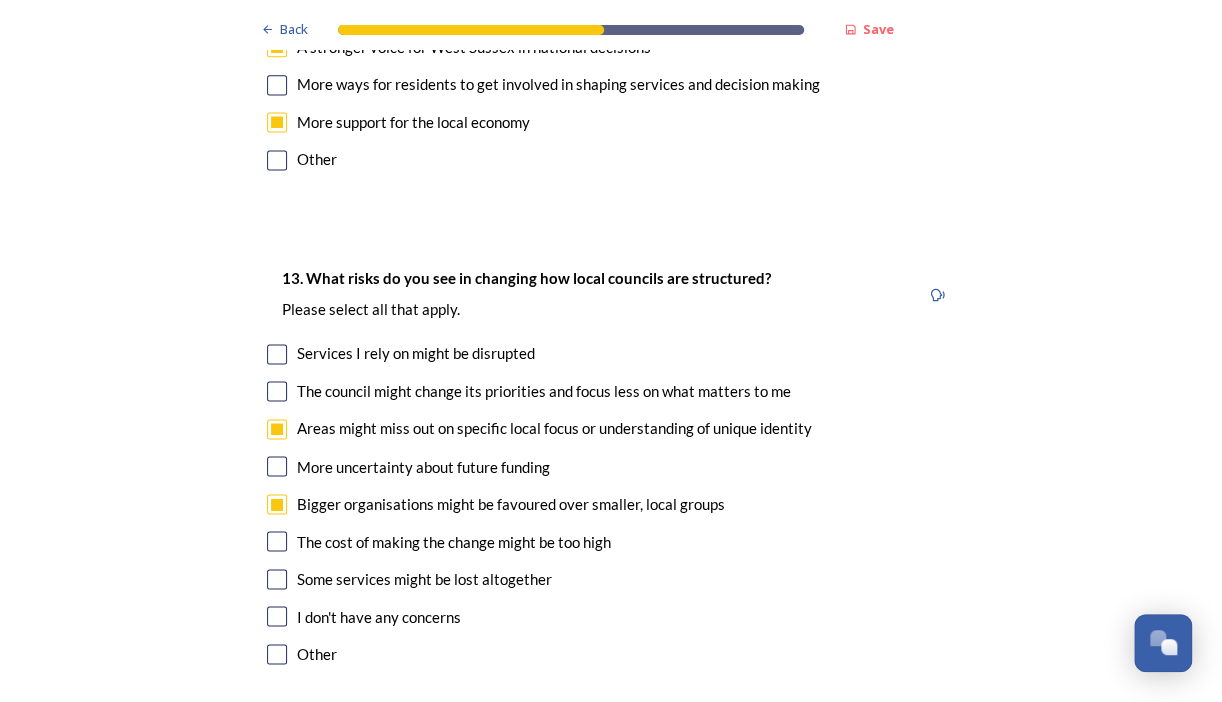 click on "Back Save Prioritising future services As explained on our  Shaping [GEOGRAPHIC_DATA] hub , Local Government Reorganisation for [GEOGRAPHIC_DATA] means that the county, district and borough councils will be replaced with one, or more than one, single-tier council (referred to as a unitary council) to deliver all your services.  Options currently being explored within [GEOGRAPHIC_DATA] are detailed on our  hub , but map visuals can be found below. A single county unitary , bringing the County Council and all seven District and Borough Councils services together to form a new unitary council for [GEOGRAPHIC_DATA]. Single unitary model (You can enlarge this map by clicking on the square expand icon in the top right of the image) Two unitary option, variation 1  -   one unitary combining Arun, [GEOGRAPHIC_DATA] and Worthing footprints and one unitary combining Adur, [GEOGRAPHIC_DATA], [GEOGRAPHIC_DATA], and Mid-Sussex footprints. Two unitary model variation 1 (You can enlarge this map by clicking on the square expand icon in the top right of the image) * Other 5" at bounding box center [611, -616] 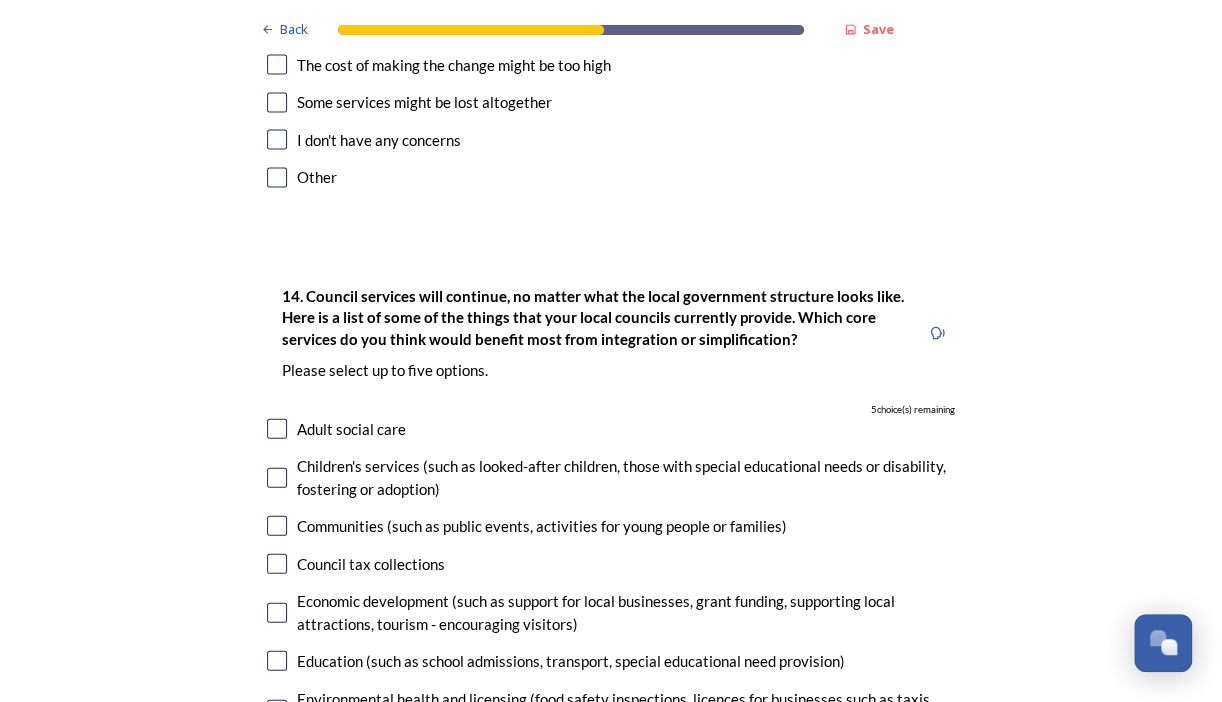 scroll, scrollTop: 4615, scrollLeft: 0, axis: vertical 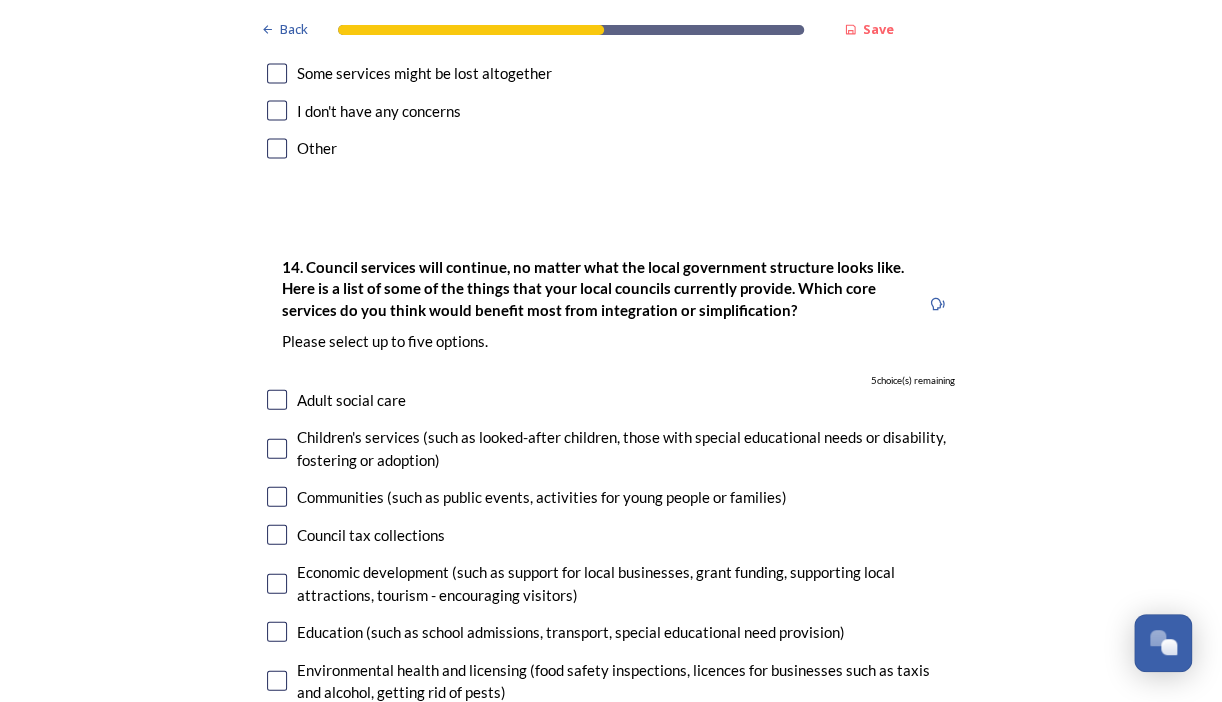 click at bounding box center (277, 400) 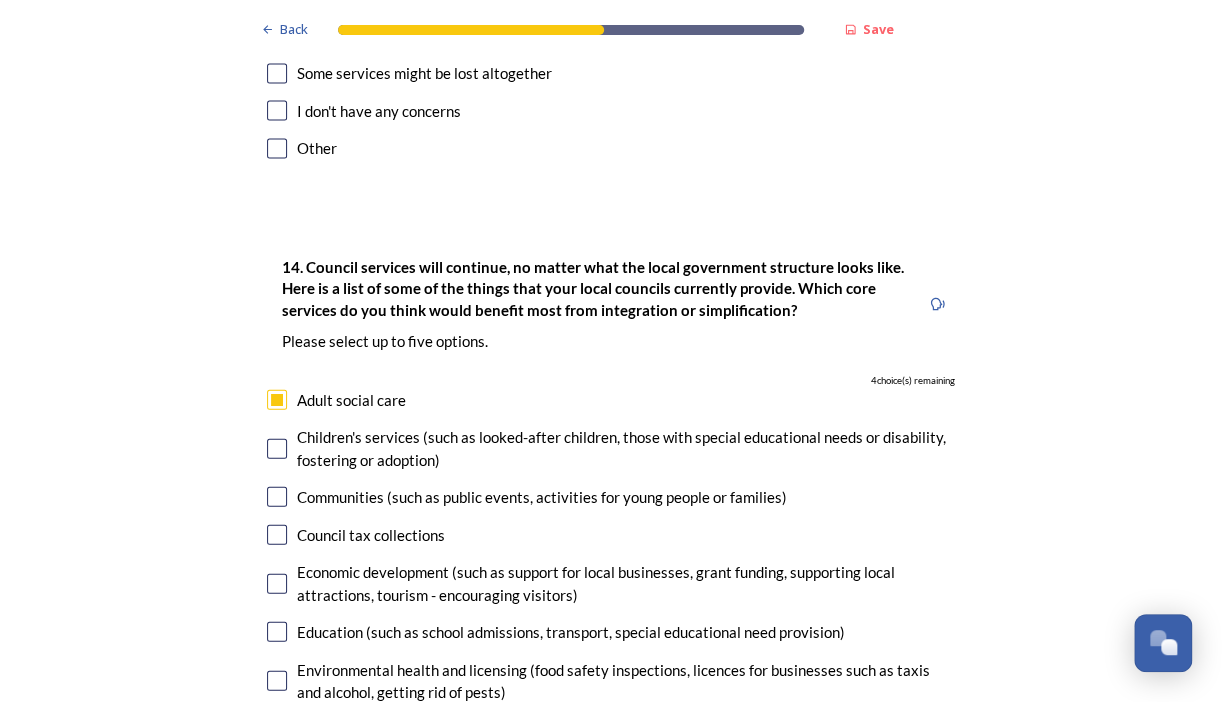 click at bounding box center (277, 449) 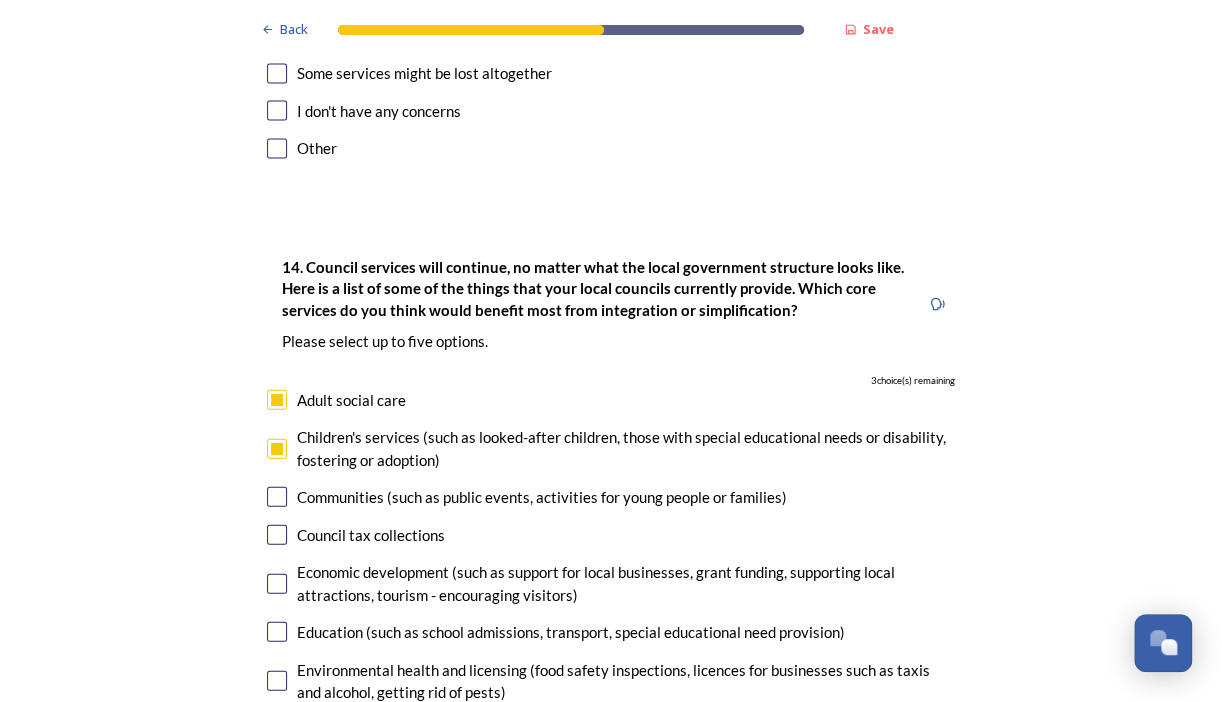 click at bounding box center (277, 497) 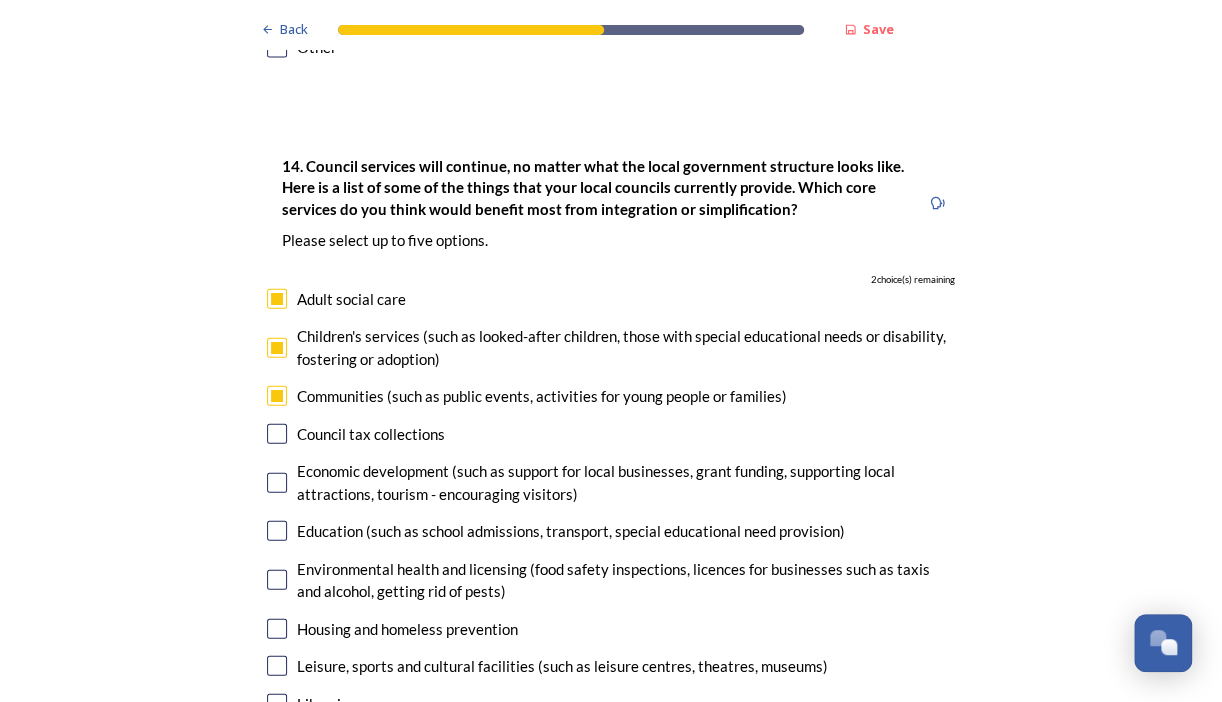 scroll, scrollTop: 4716, scrollLeft: 0, axis: vertical 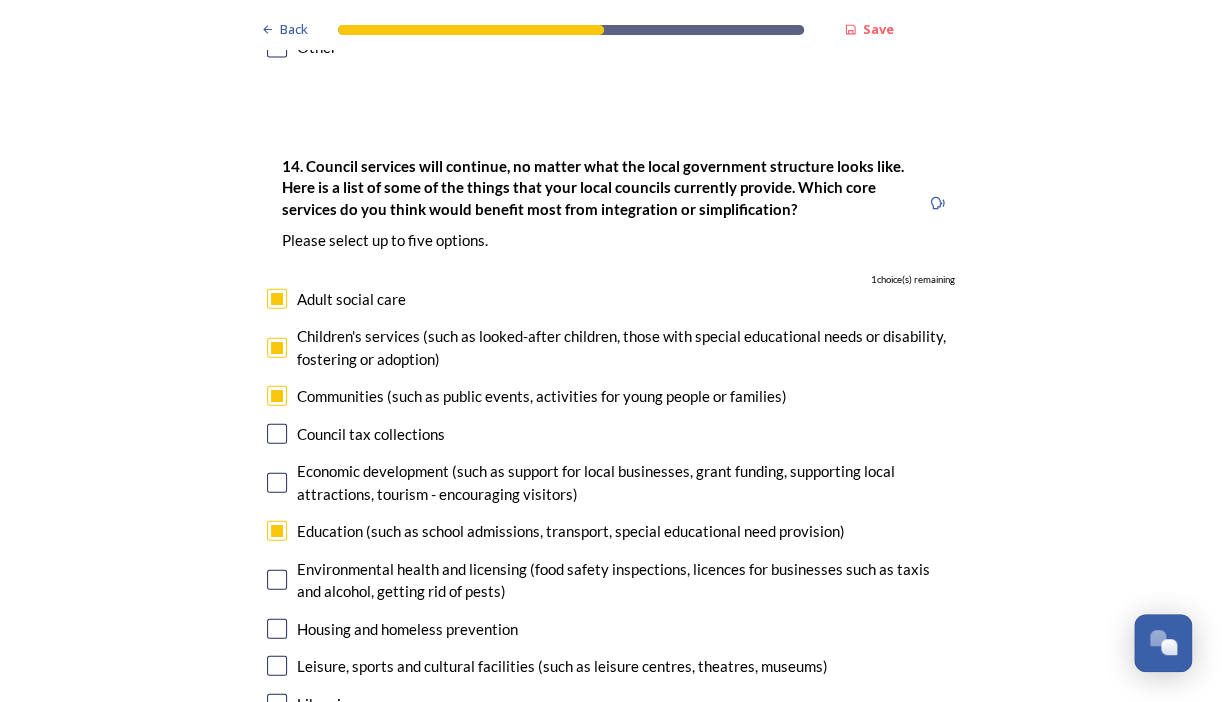 drag, startPoint x: 170, startPoint y: 482, endPoint x: 135, endPoint y: 589, distance: 112.578865 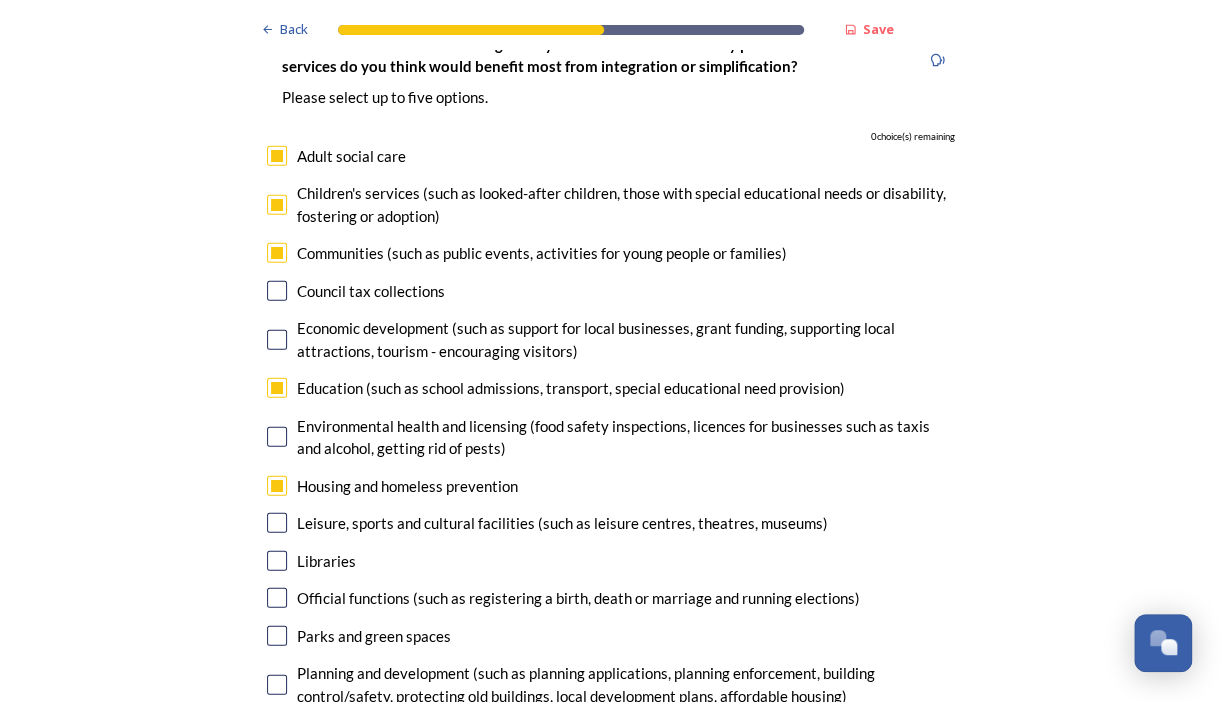 scroll, scrollTop: 4859, scrollLeft: 0, axis: vertical 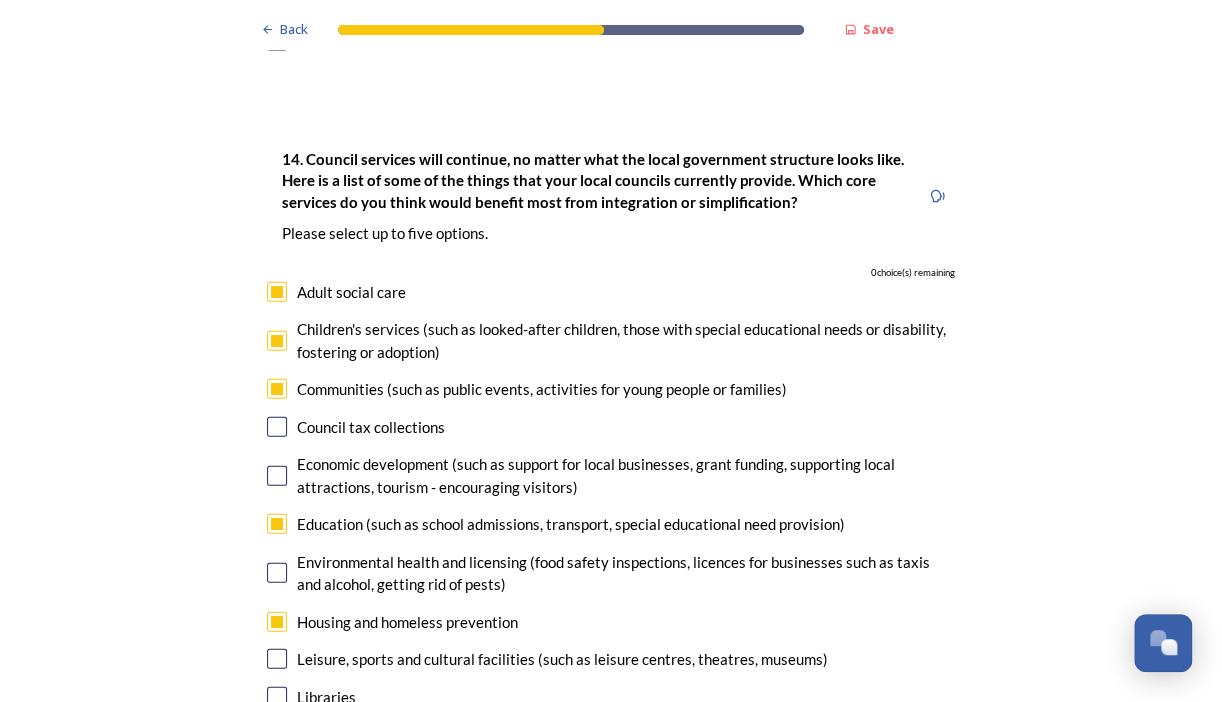 click at bounding box center [277, 292] 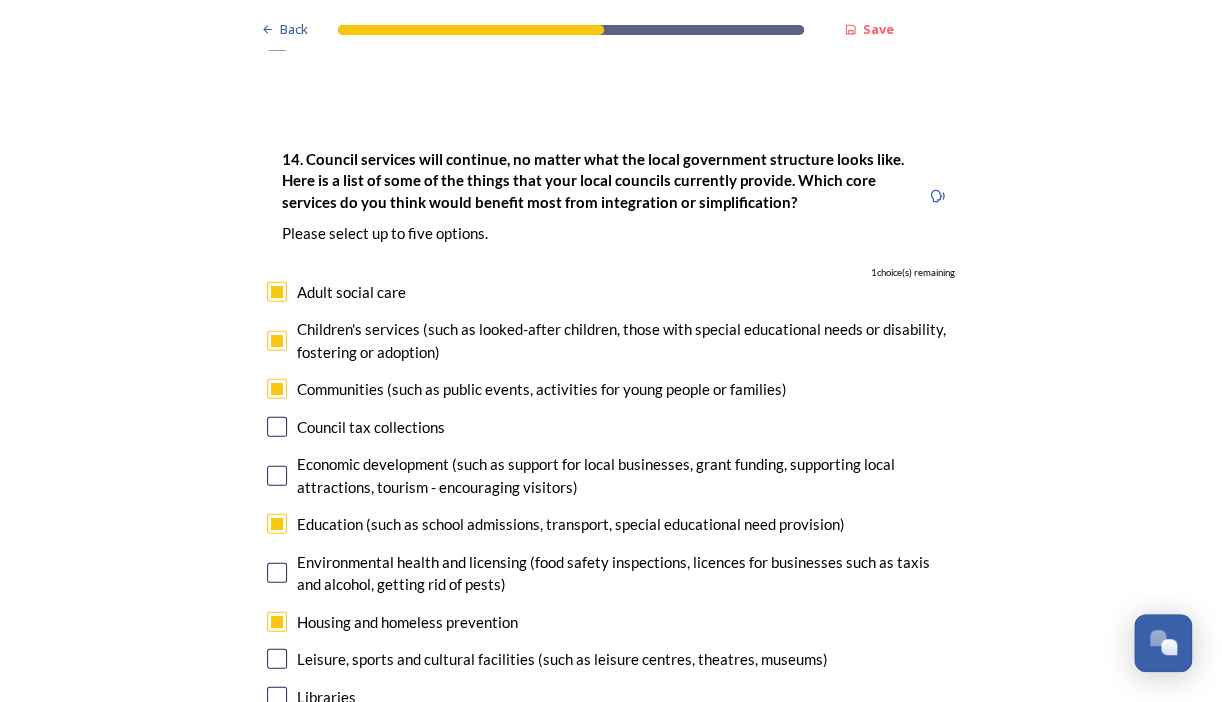 checkbox on "false" 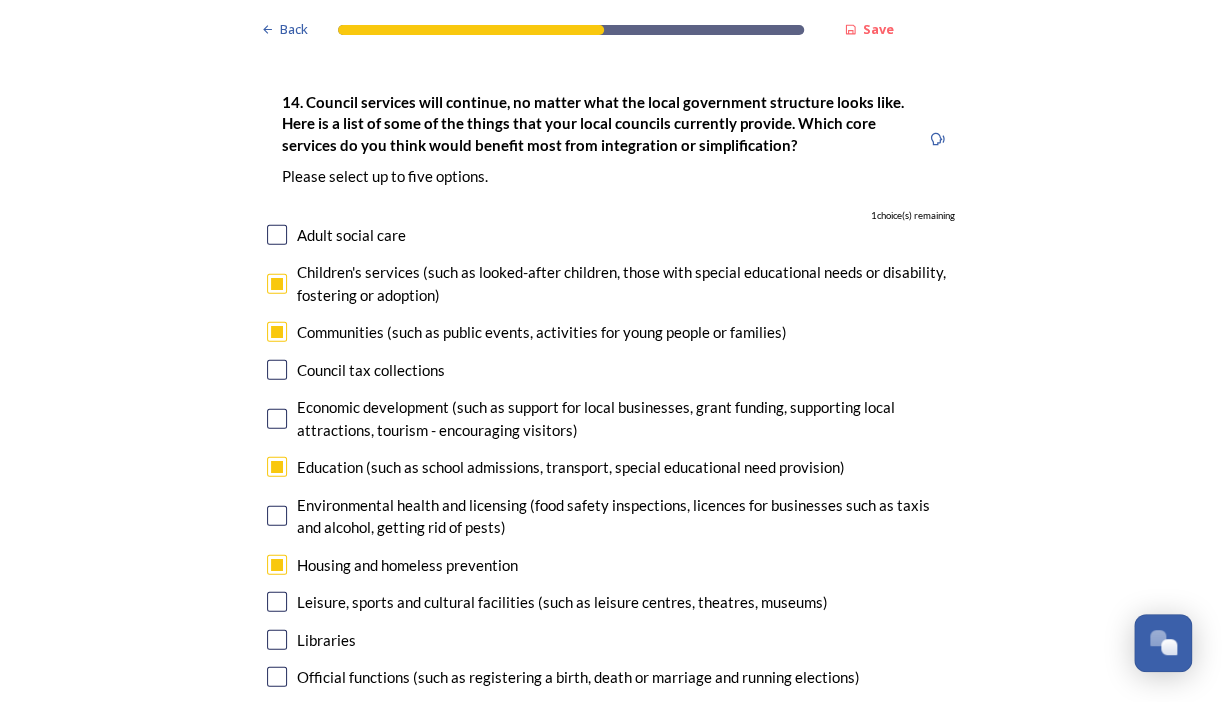 scroll, scrollTop: 4780, scrollLeft: 0, axis: vertical 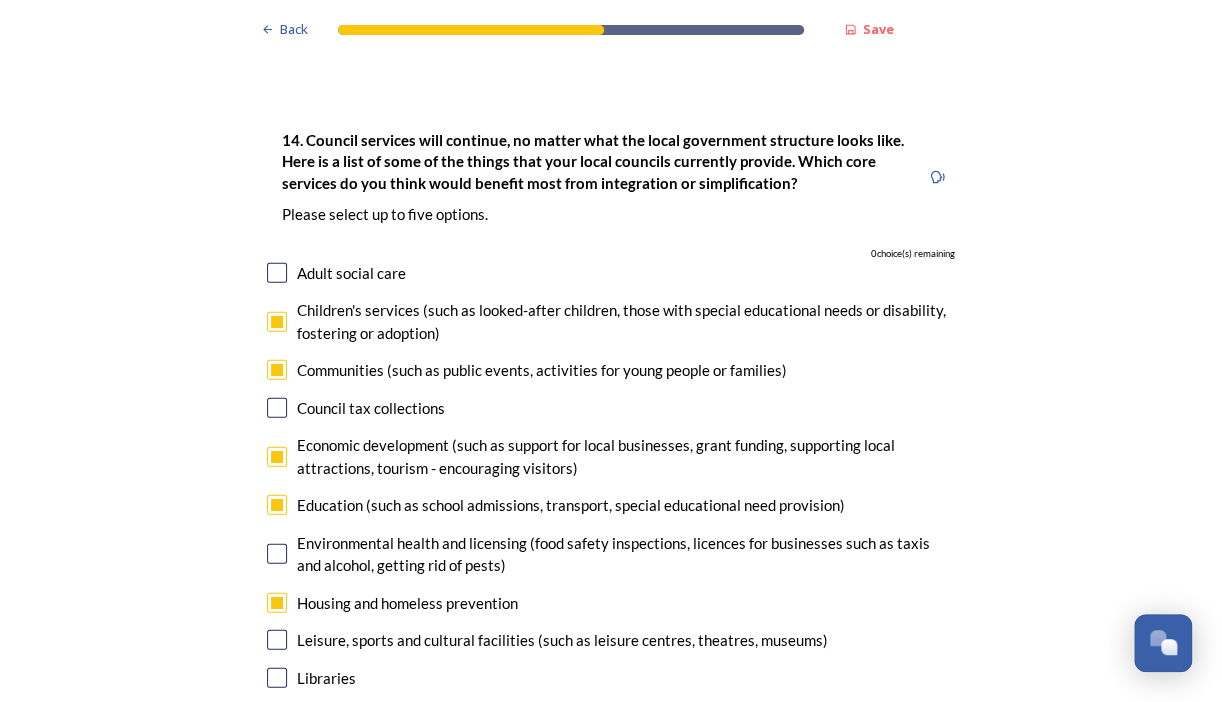 click at bounding box center [277, 505] 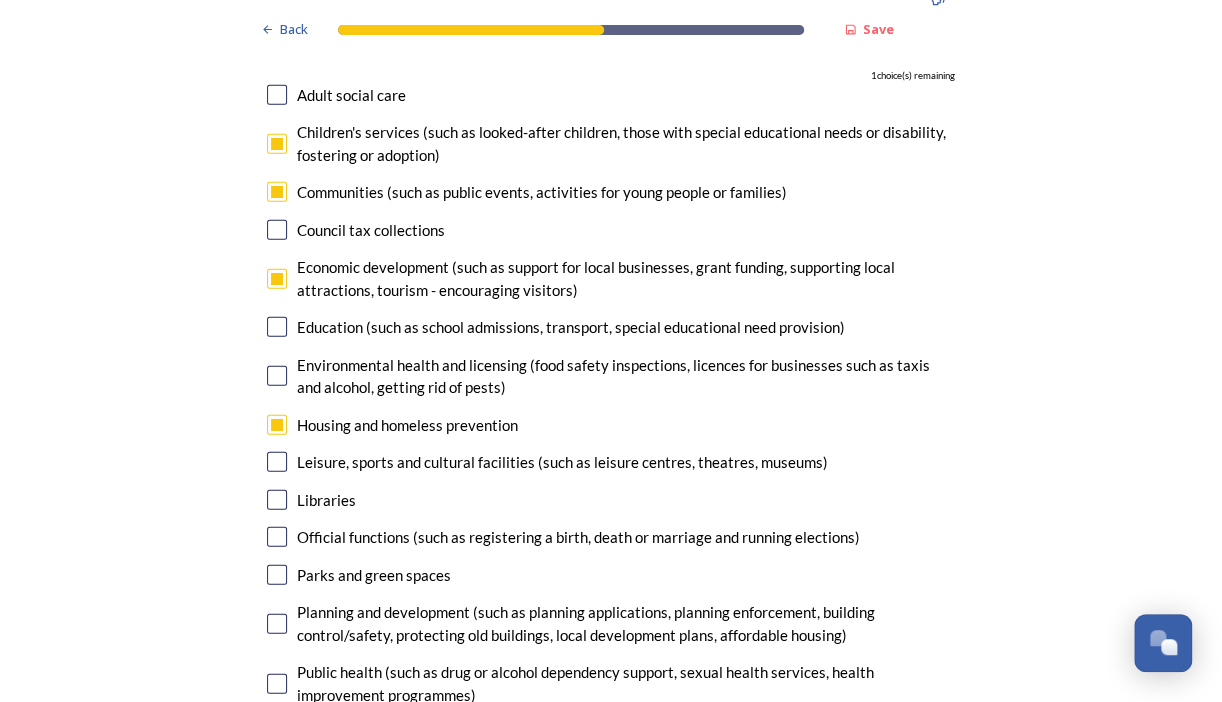 scroll, scrollTop: 4919, scrollLeft: 0, axis: vertical 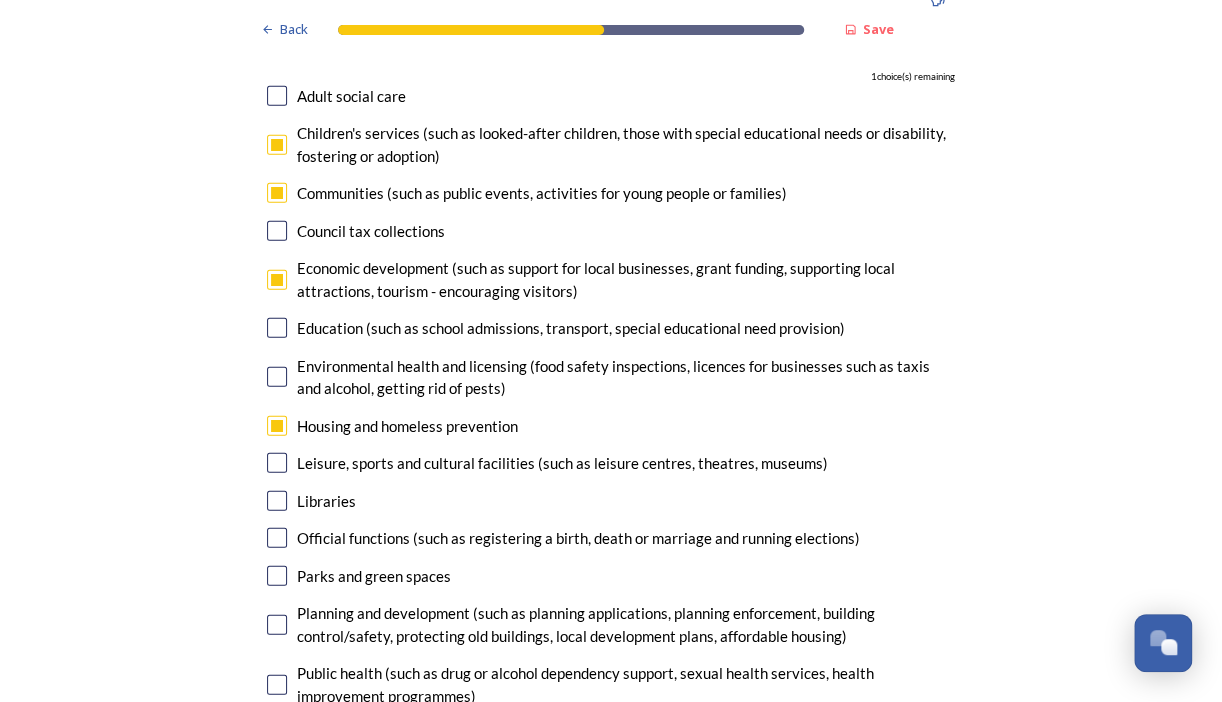 click at bounding box center (277, 625) 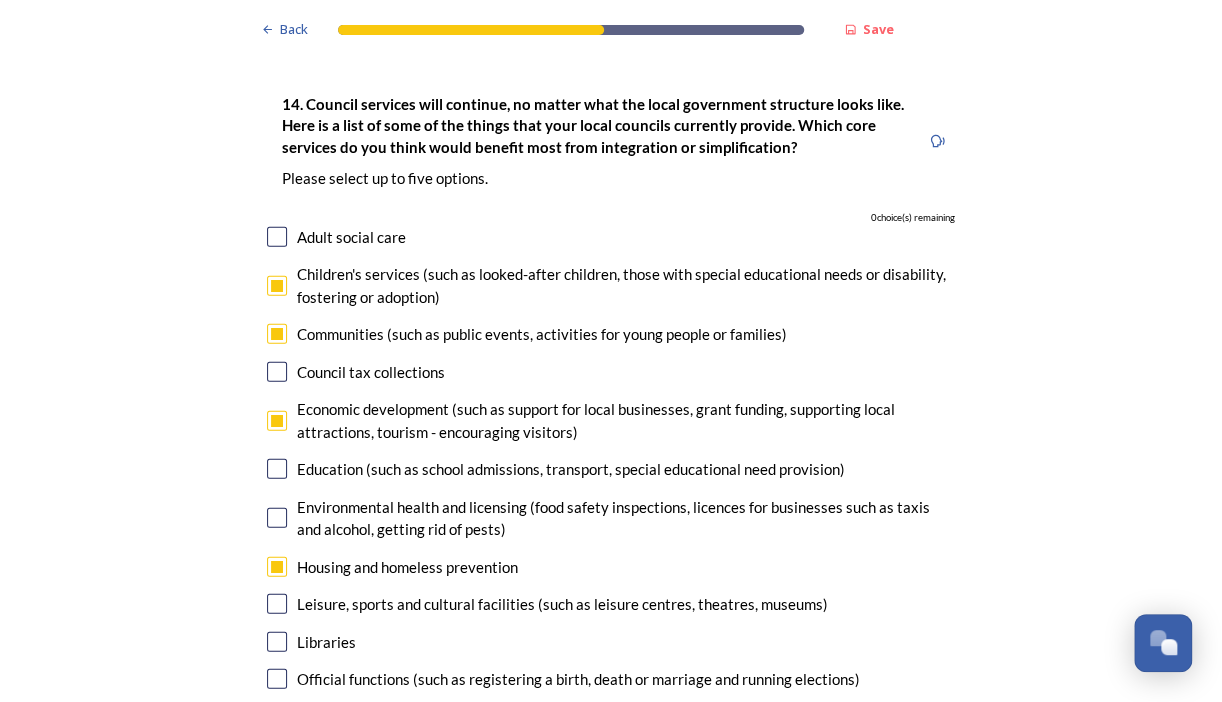 scroll, scrollTop: 4839, scrollLeft: 0, axis: vertical 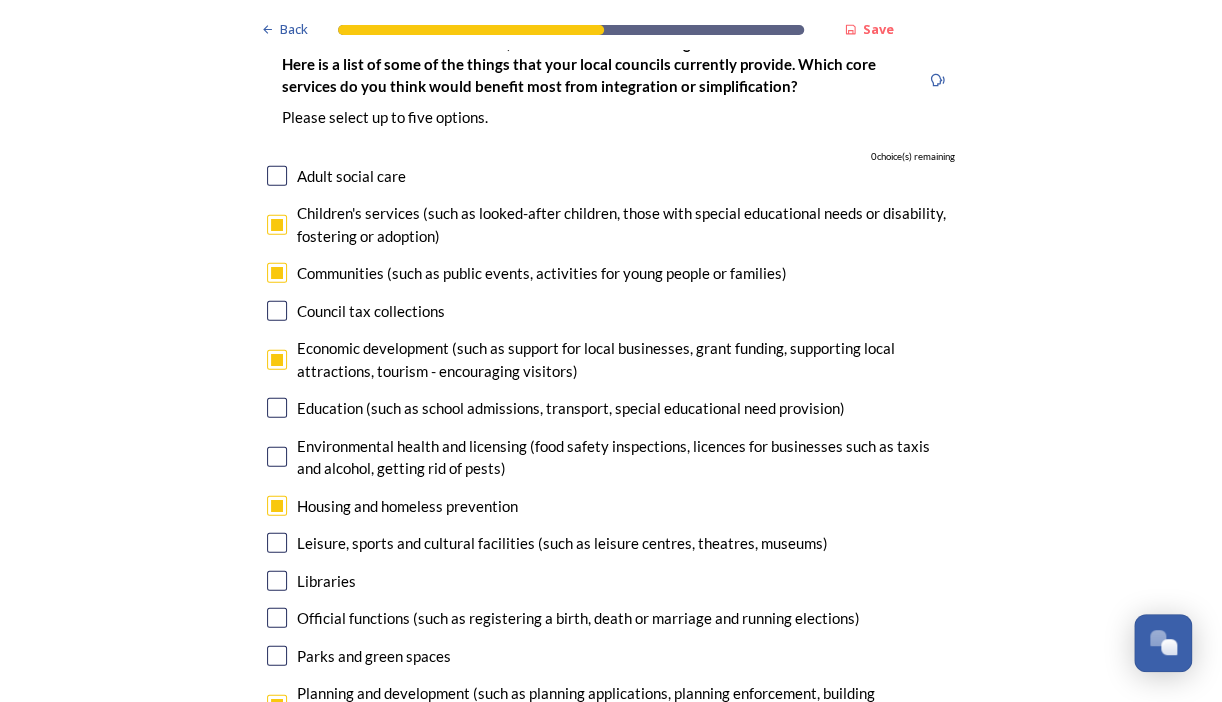 click on "Back Save Prioritising future services As explained on our  Shaping [GEOGRAPHIC_DATA] hub , Local Government Reorganisation for [GEOGRAPHIC_DATA] means that the county, district and borough councils will be replaced with one, or more than one, single-tier council (referred to as a unitary council) to deliver all your services.  Options currently being explored within [GEOGRAPHIC_DATA] are detailed on our  hub , but map visuals can be found below. A single county unitary , bringing the County Council and all seven District and Borough Councils services together to form a new unitary council for [GEOGRAPHIC_DATA]. Single unitary model (You can enlarge this map by clicking on the square expand icon in the top right of the image) Two unitary option, variation 1  -   one unitary combining Arun, [GEOGRAPHIC_DATA] and Worthing footprints and one unitary combining Adur, [GEOGRAPHIC_DATA], [GEOGRAPHIC_DATA], and Mid-Sussex footprints. Two unitary model variation 1 (You can enlarge this map by clicking on the square expand icon in the top right of the image) * Other 0" at bounding box center (611, -1345) 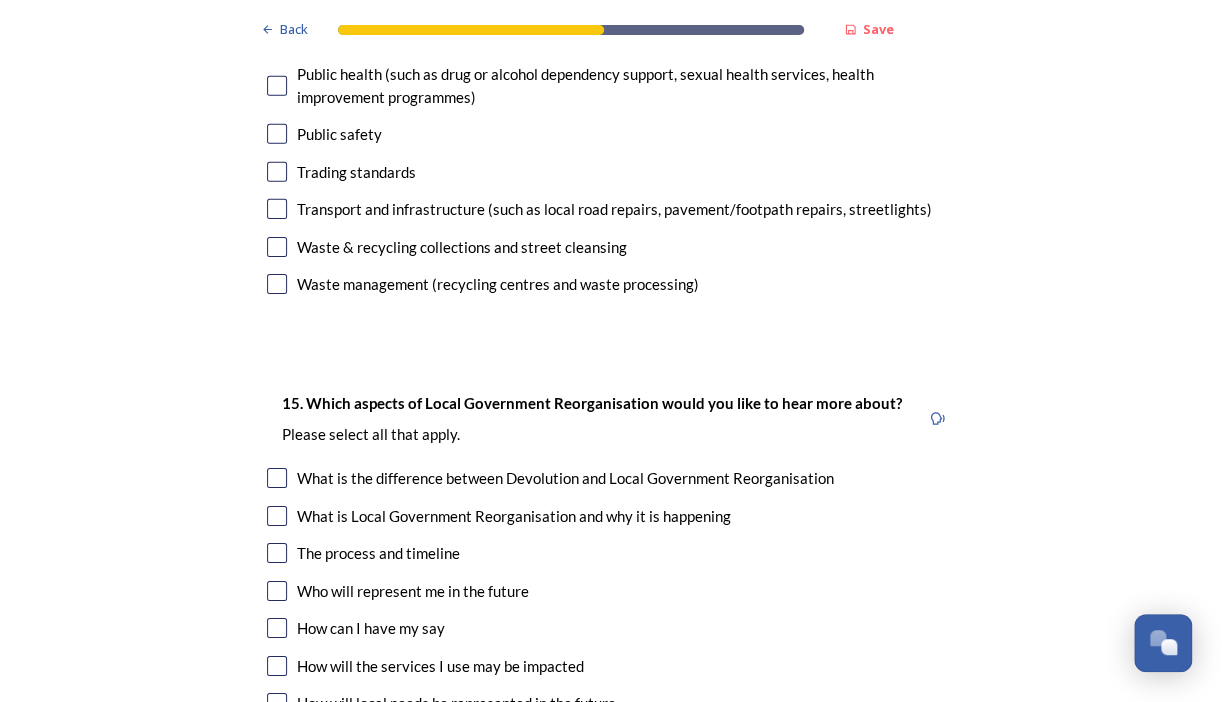 scroll, scrollTop: 5522, scrollLeft: 0, axis: vertical 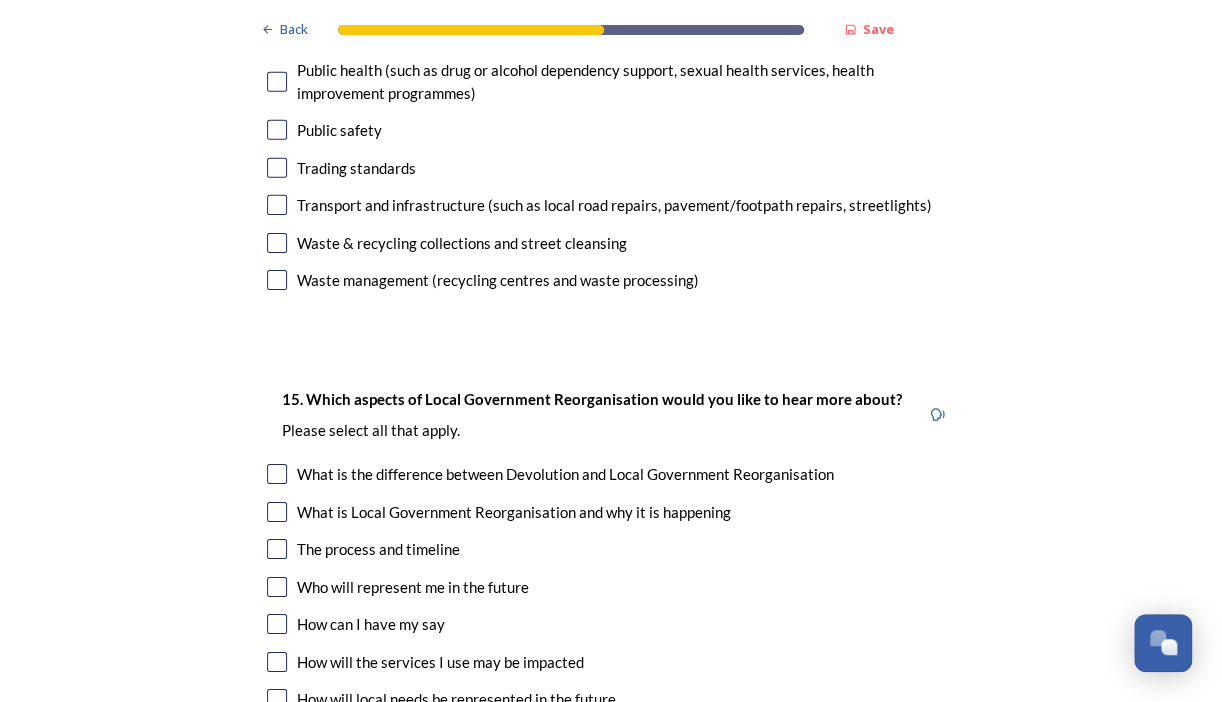 click at bounding box center [277, 587] 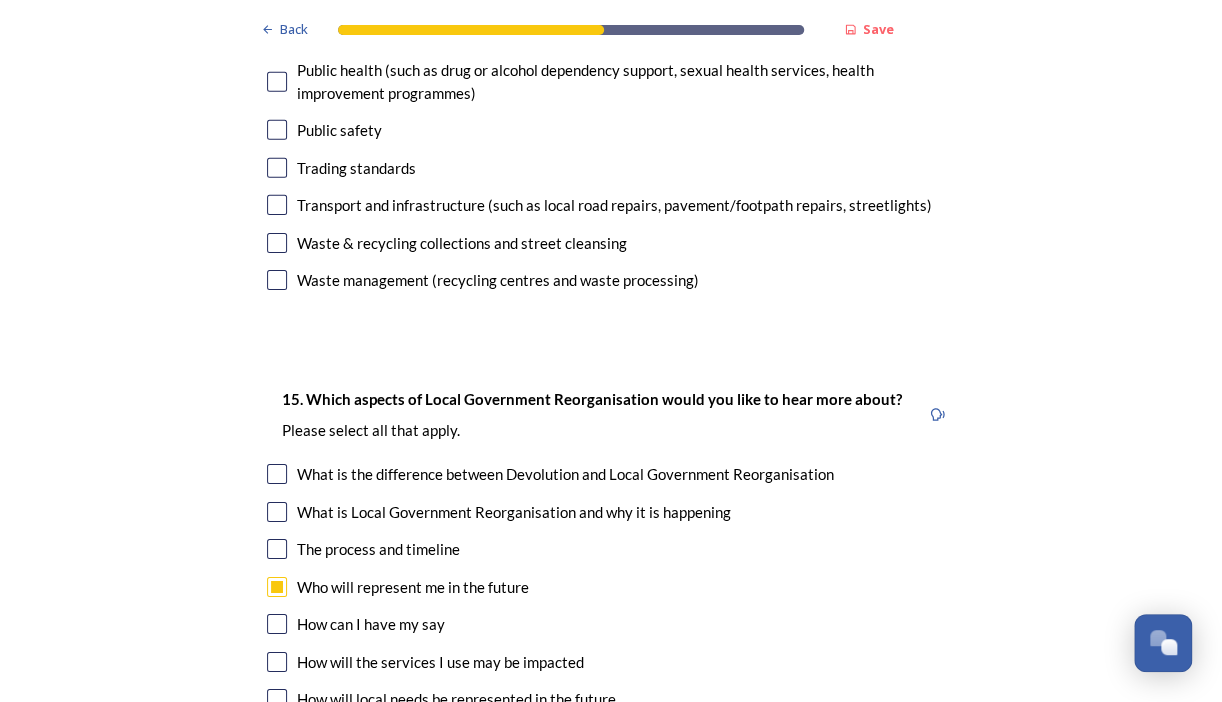 click at bounding box center [277, 624] 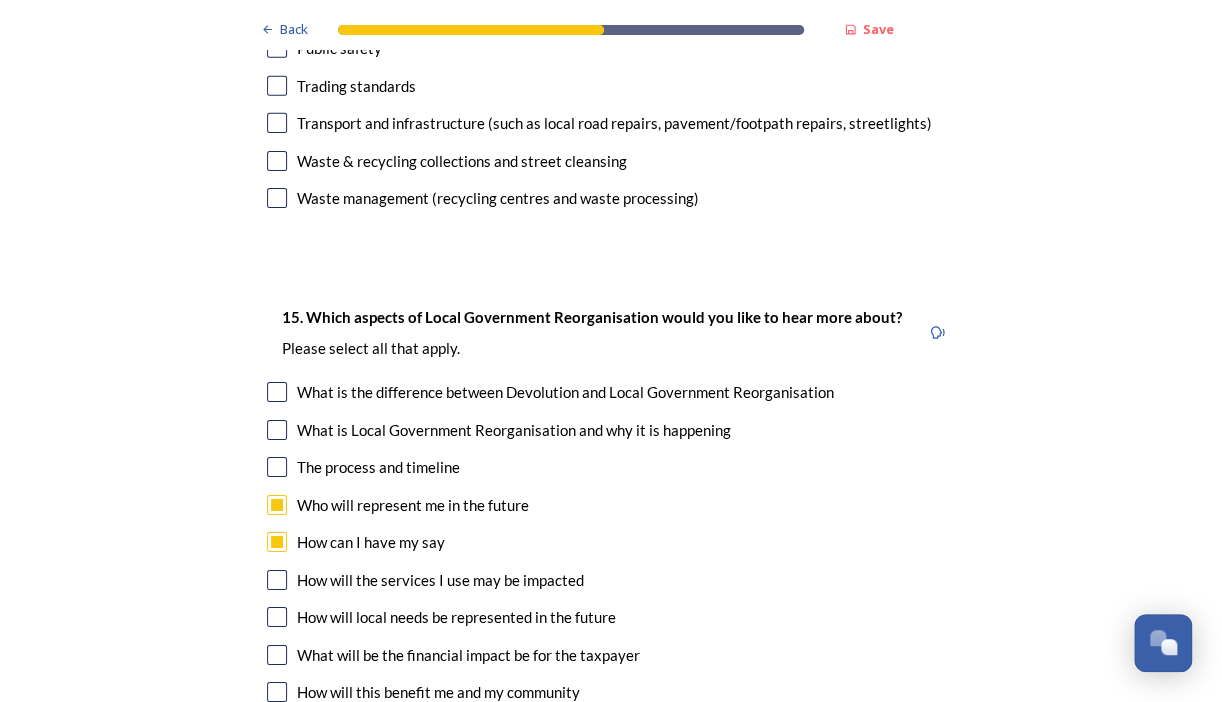 scroll, scrollTop: 5607, scrollLeft: 0, axis: vertical 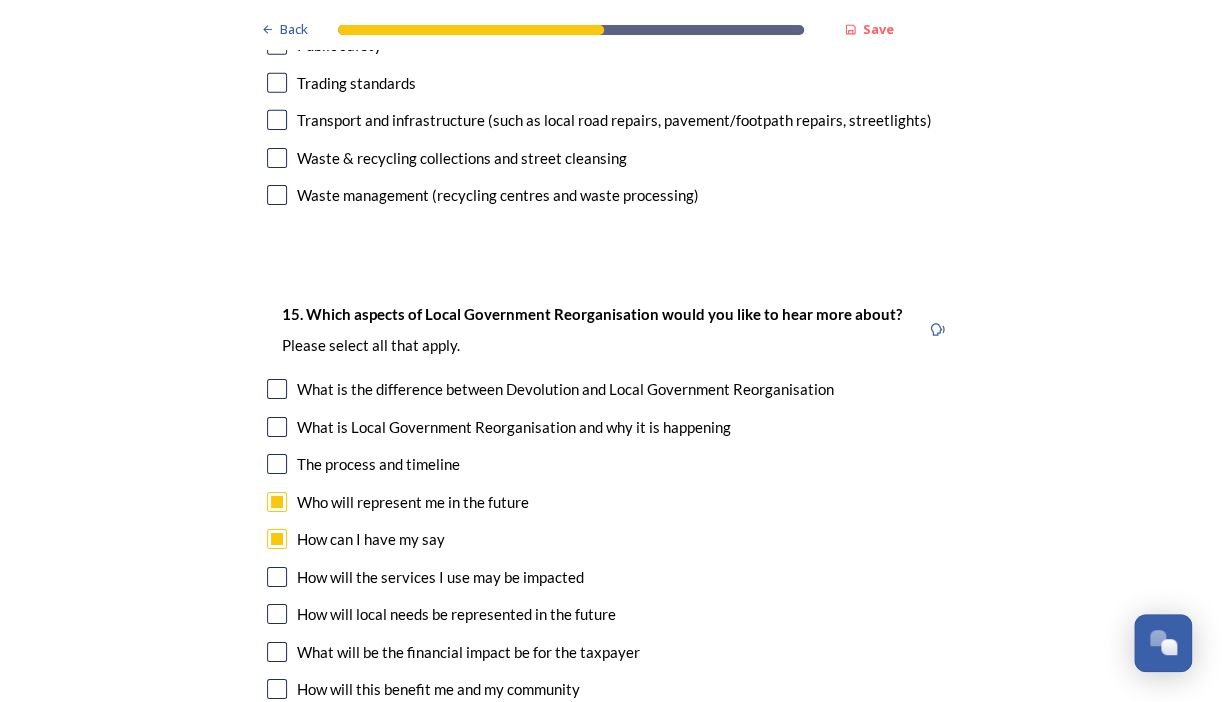 click at bounding box center [277, 652] 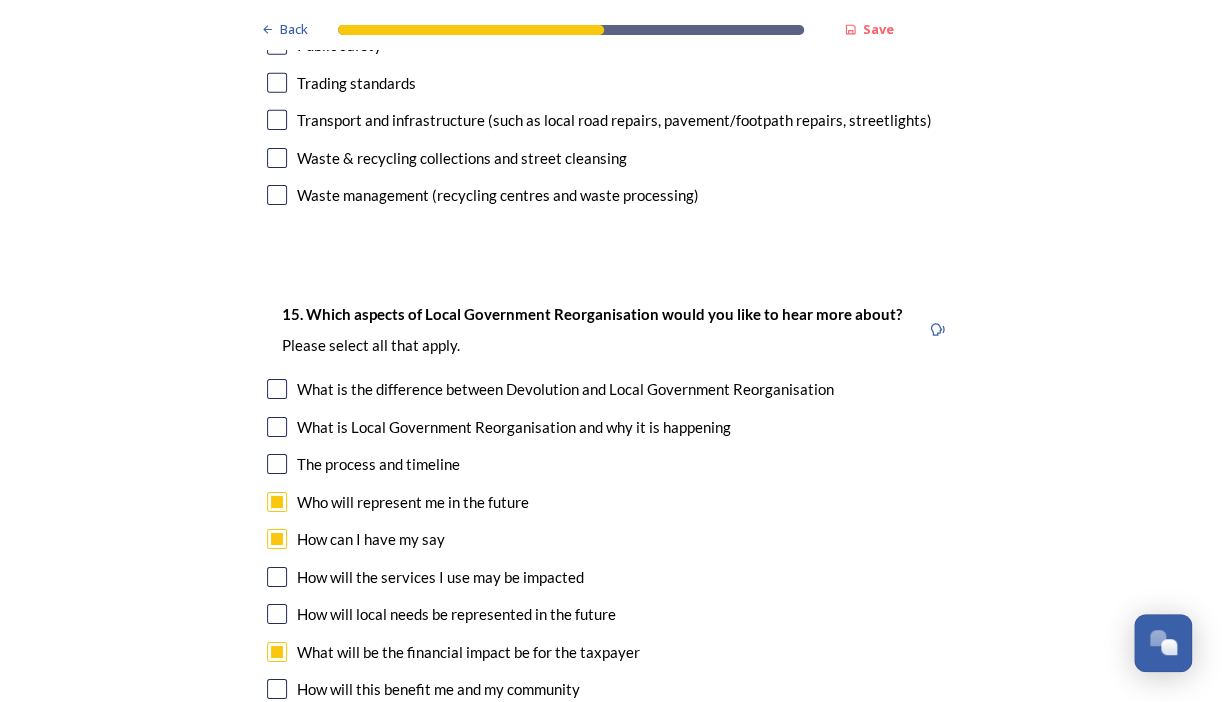 click at bounding box center [277, 689] 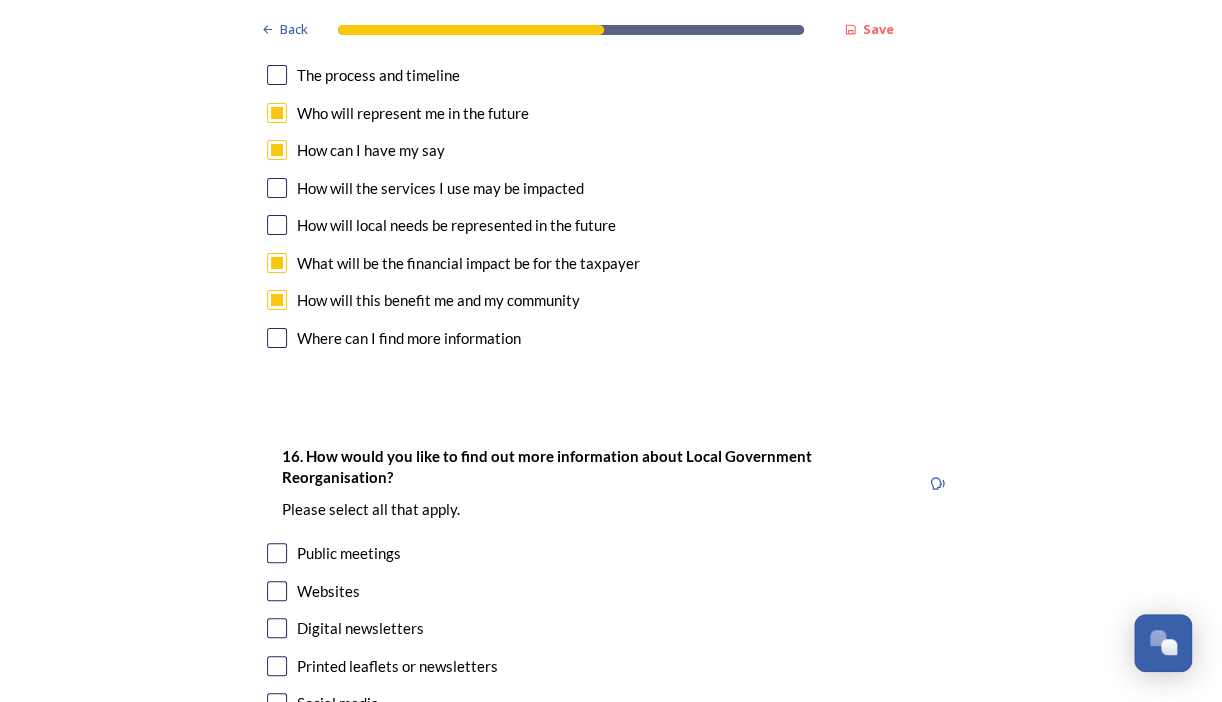 scroll, scrollTop: 5996, scrollLeft: 0, axis: vertical 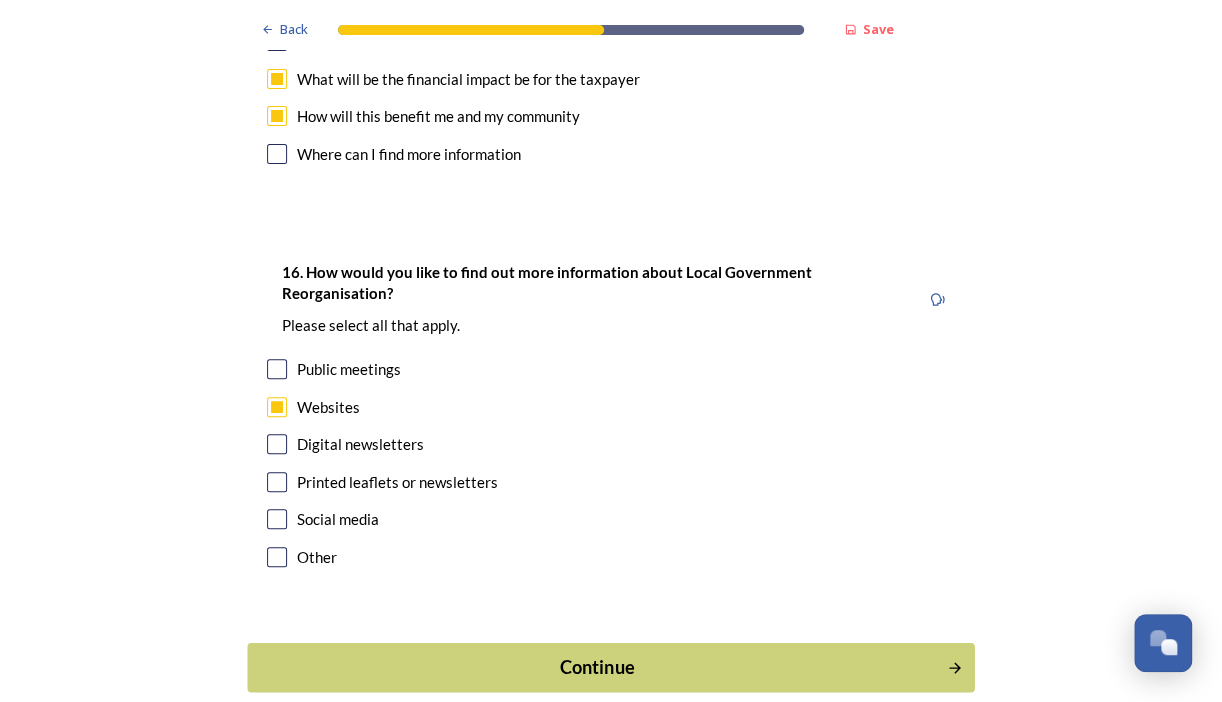 click 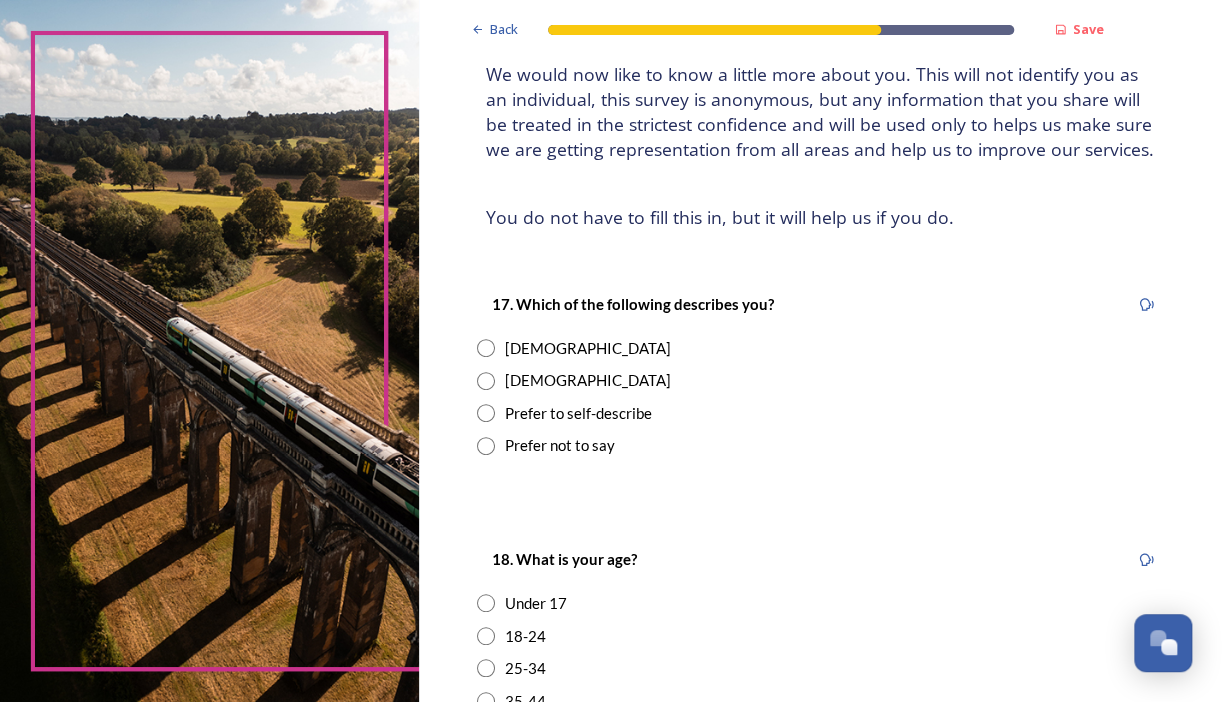 scroll, scrollTop: 144, scrollLeft: 0, axis: vertical 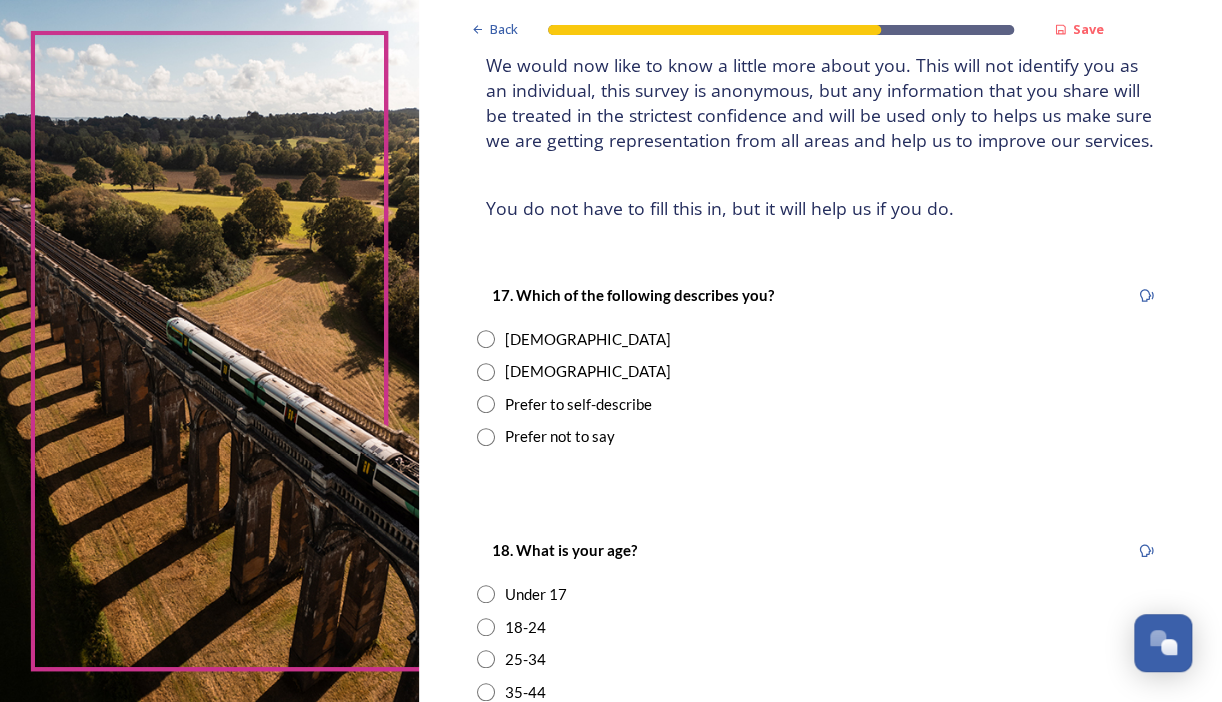 click at bounding box center [486, 339] 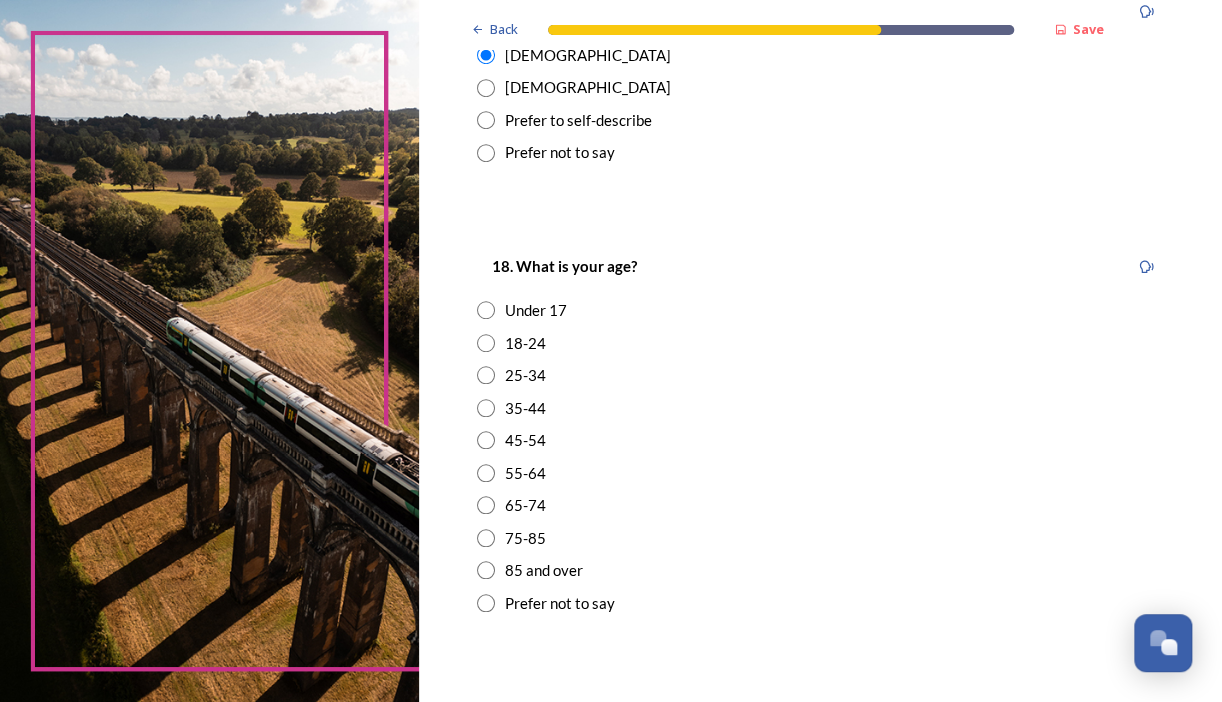 scroll, scrollTop: 430, scrollLeft: 0, axis: vertical 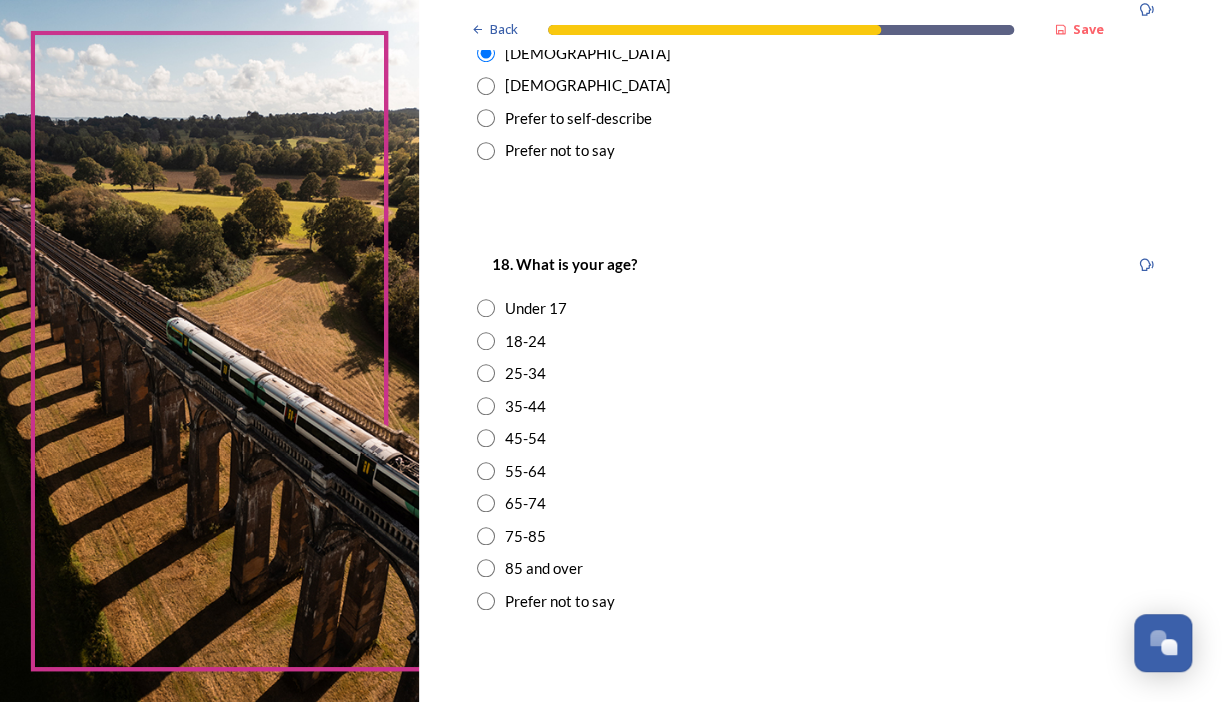 click at bounding box center [486, 536] 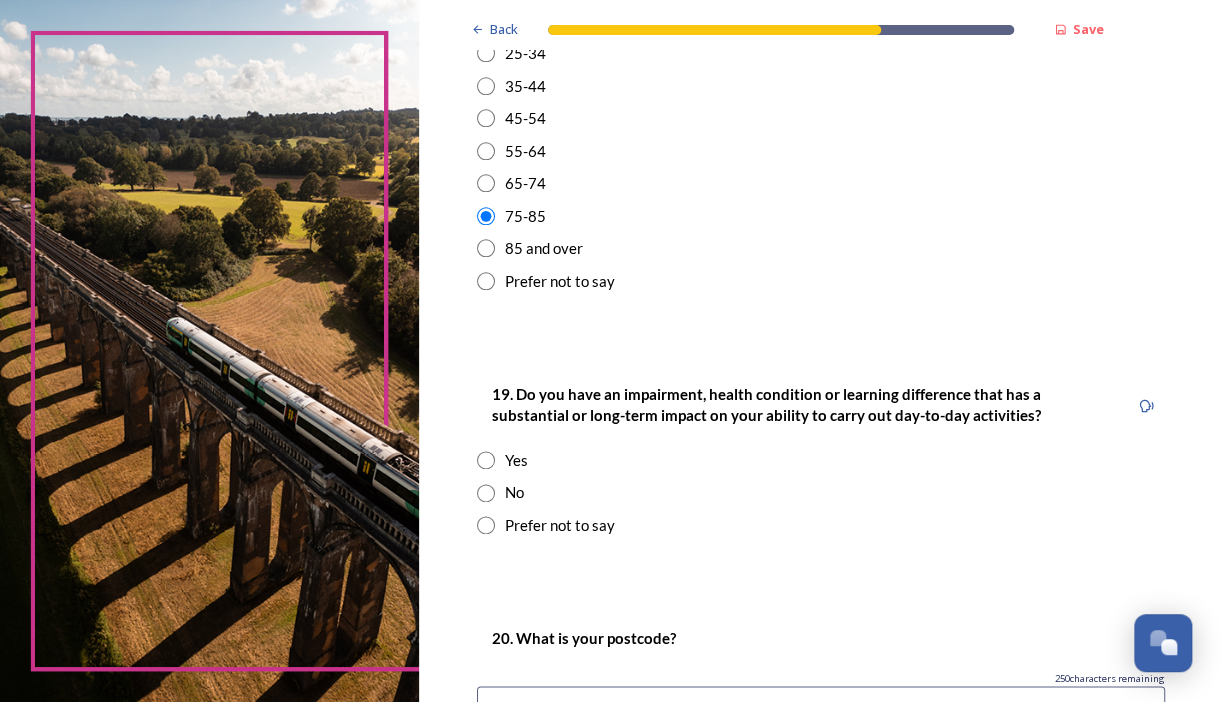 scroll, scrollTop: 748, scrollLeft: 0, axis: vertical 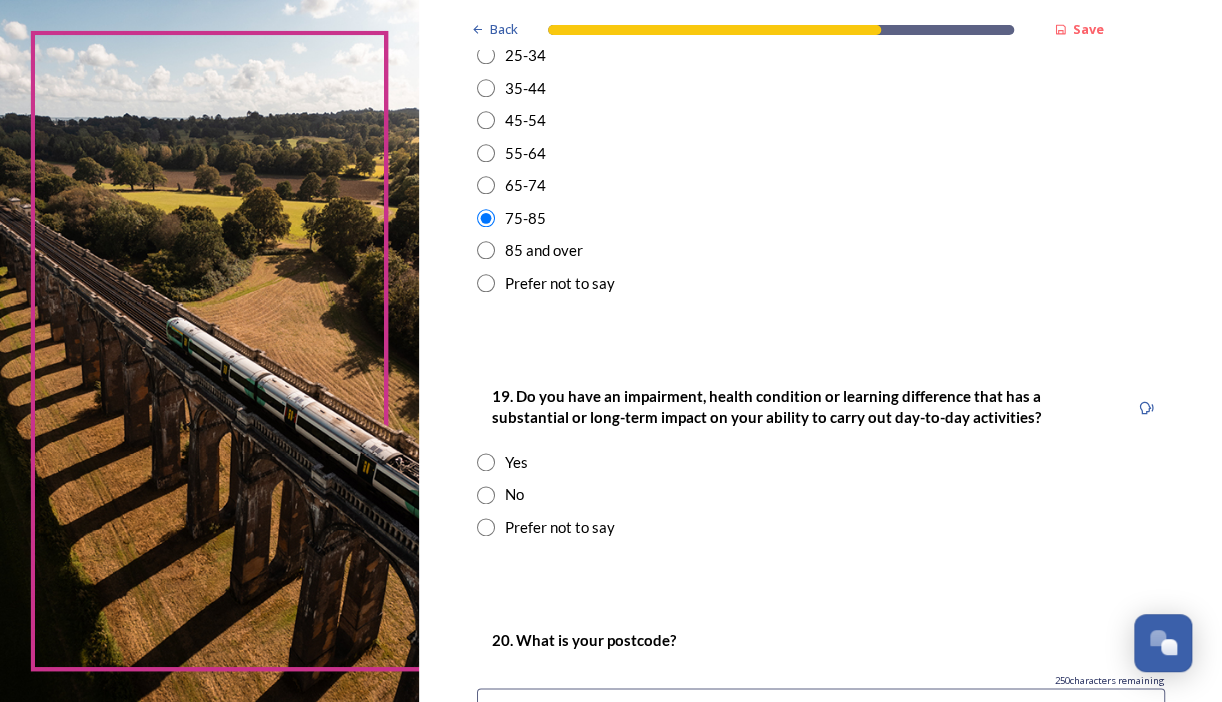 click at bounding box center [486, 495] 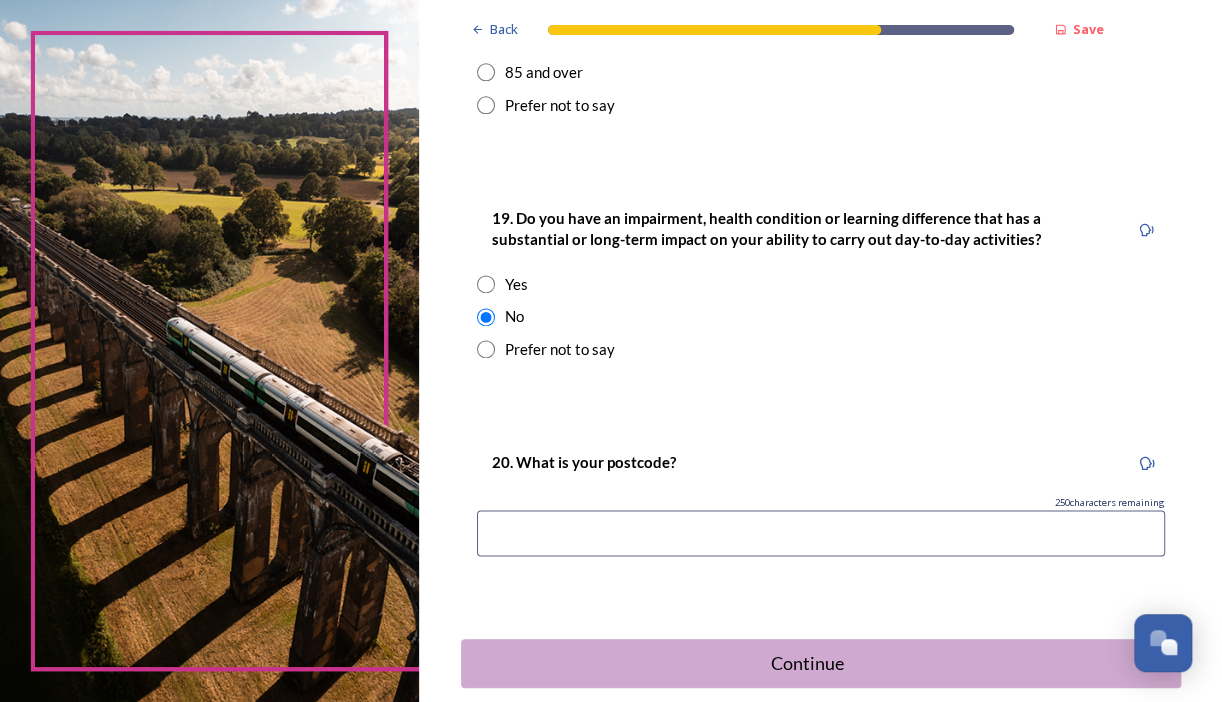 scroll, scrollTop: 928, scrollLeft: 0, axis: vertical 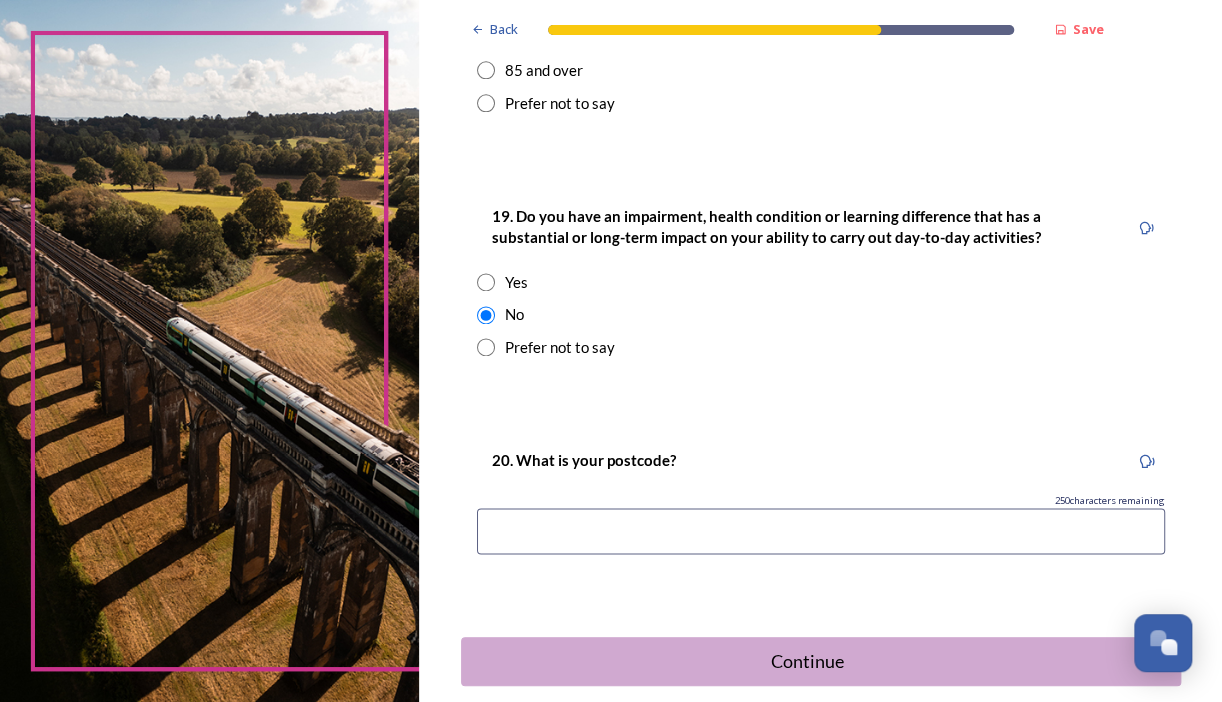 click at bounding box center [821, 531] 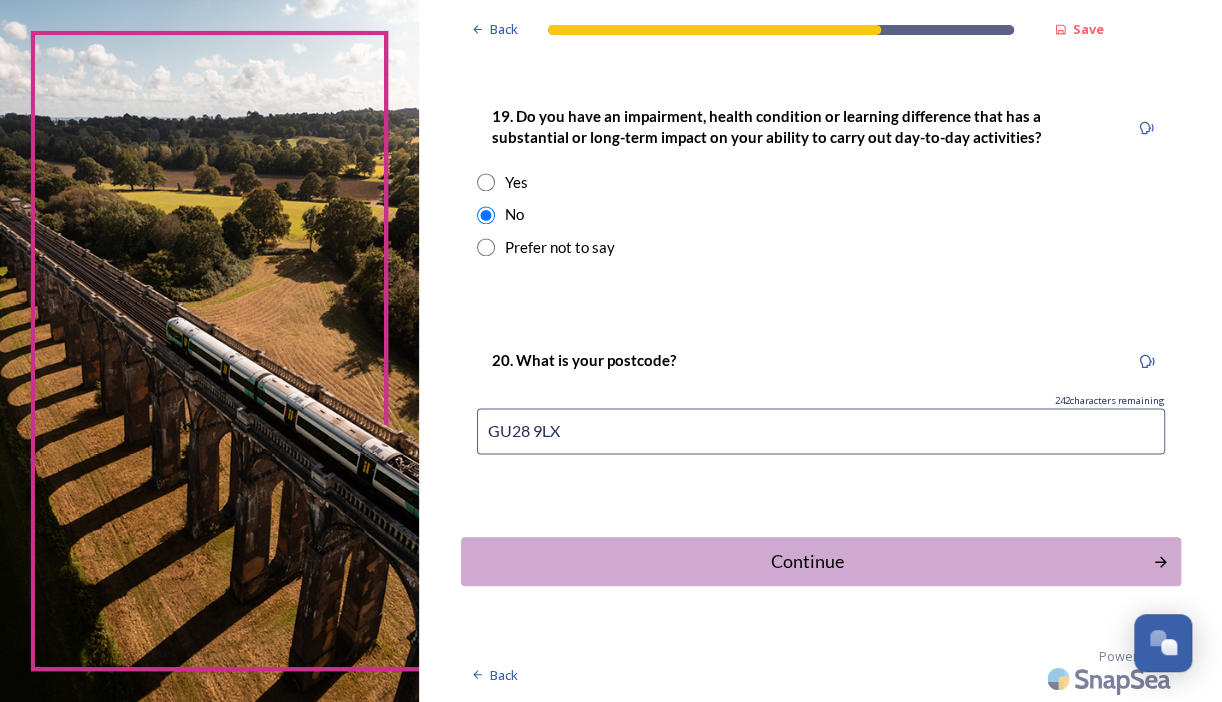 scroll, scrollTop: 1052, scrollLeft: 0, axis: vertical 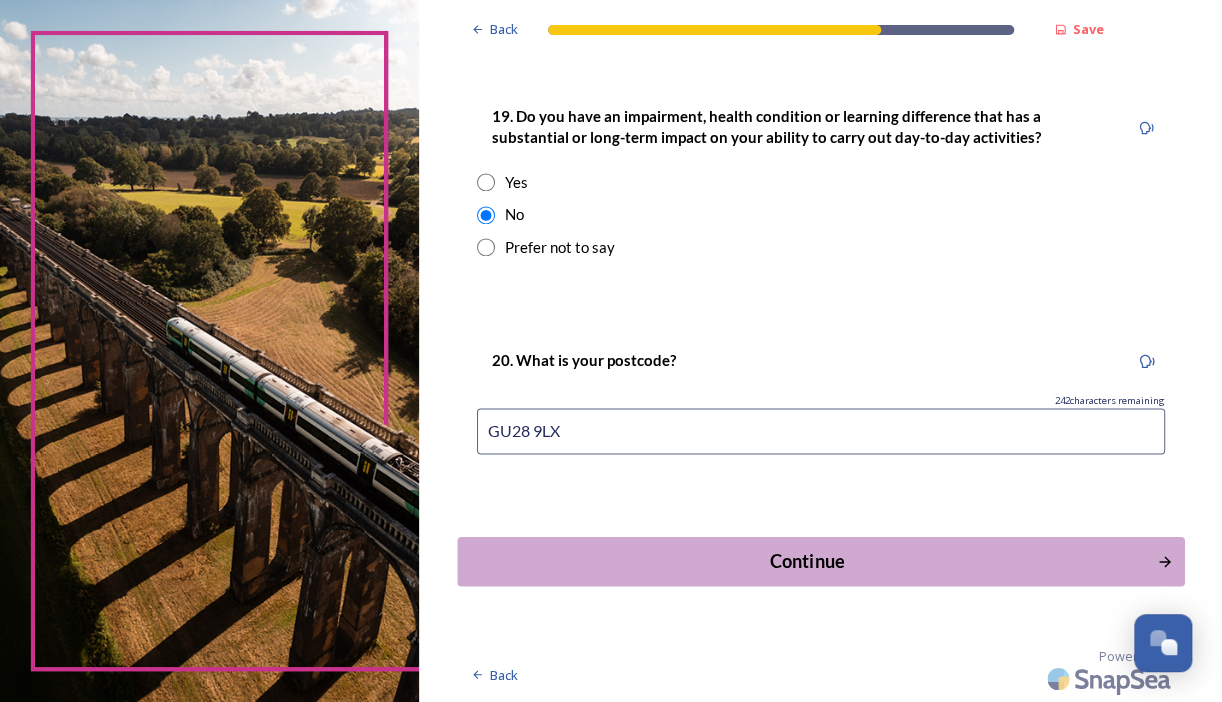 type on "GU28 9LX" 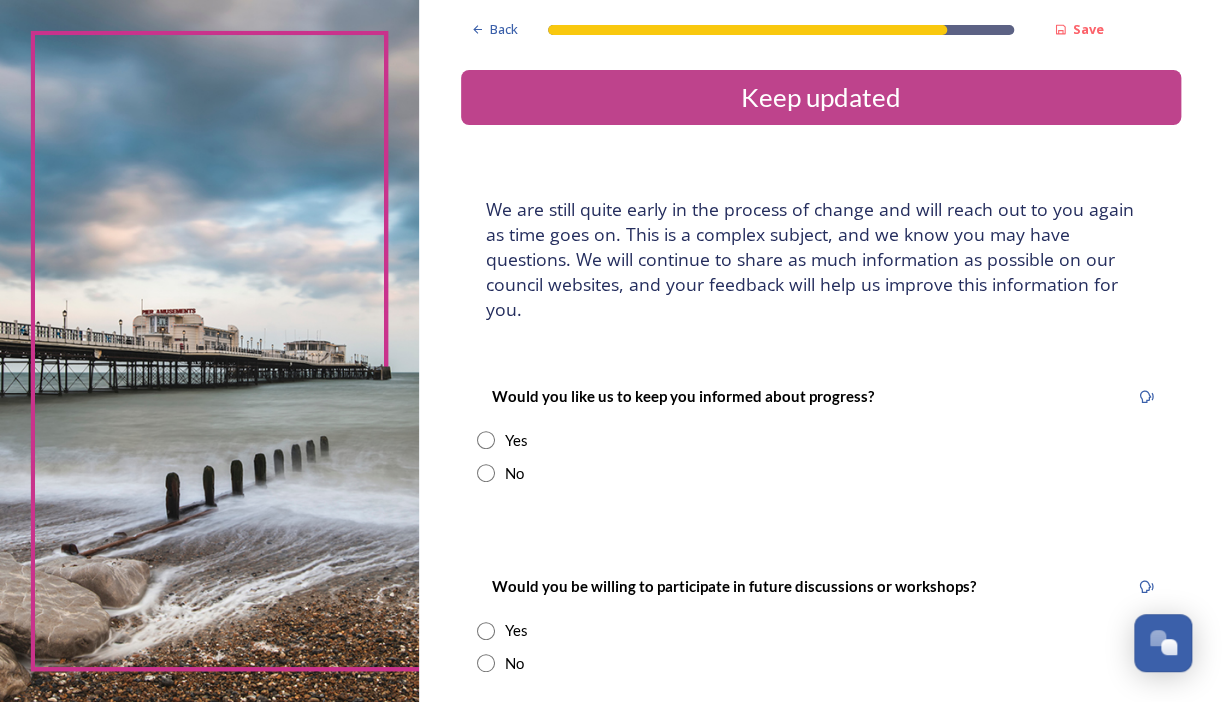 click at bounding box center [486, 440] 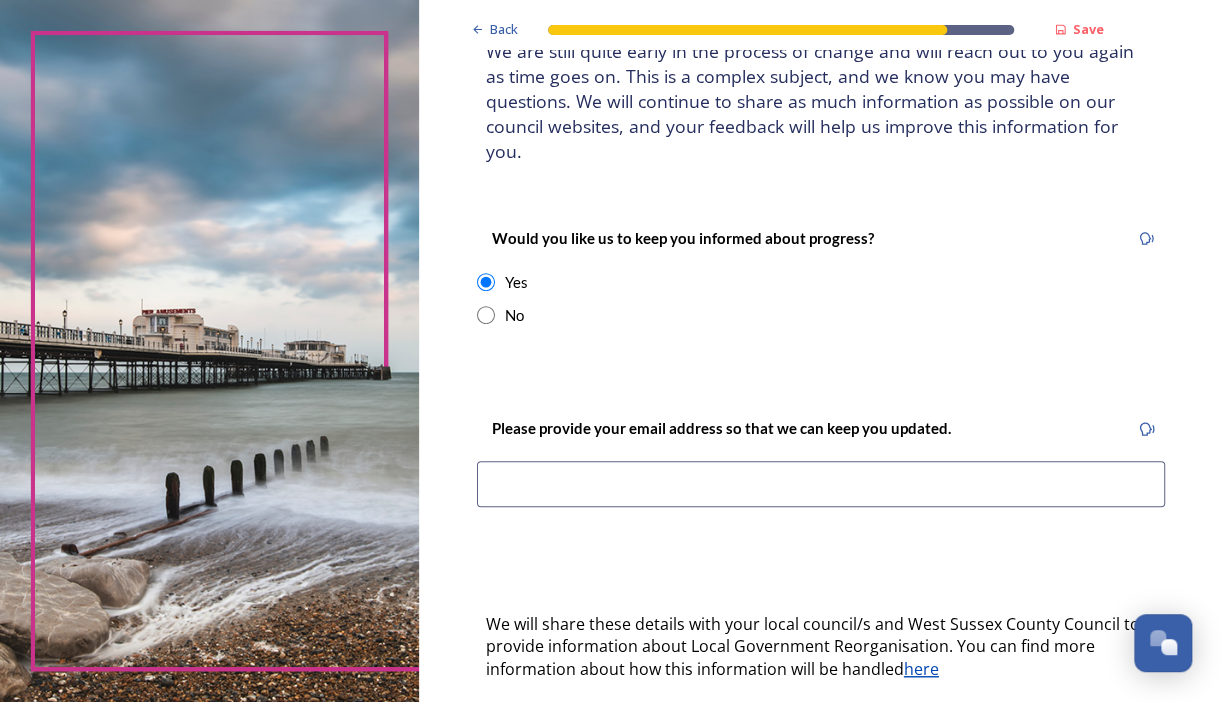 scroll, scrollTop: 159, scrollLeft: 0, axis: vertical 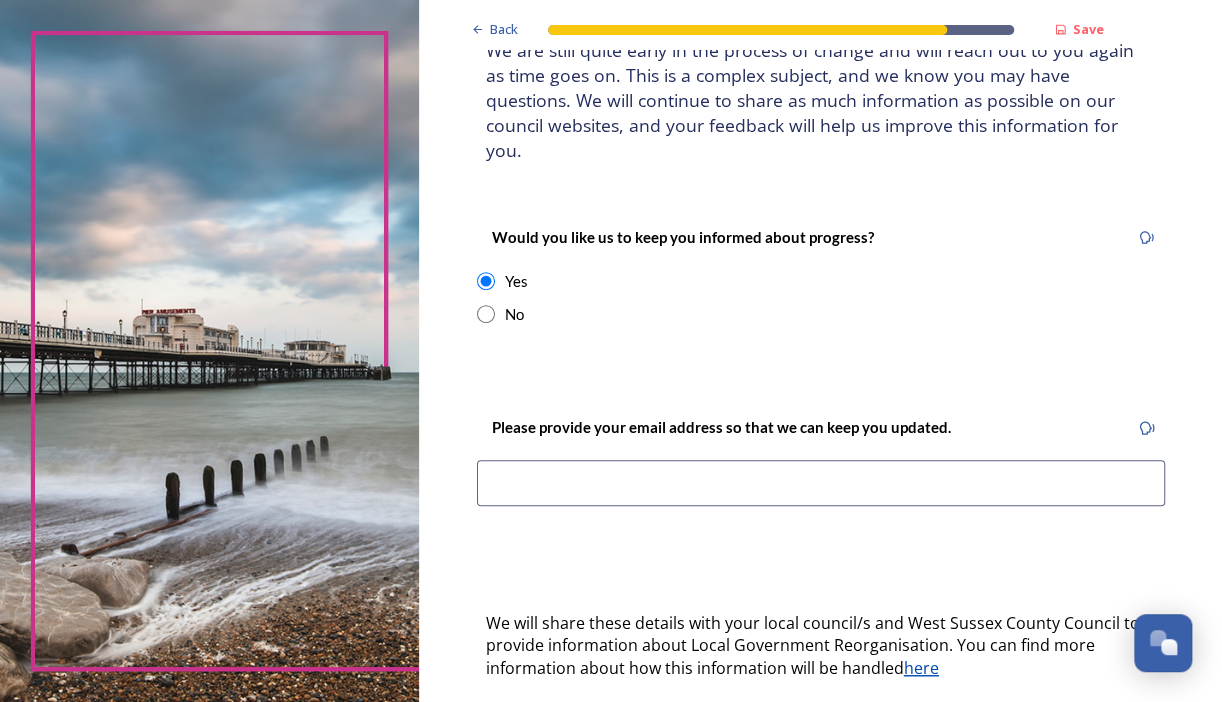 click at bounding box center [821, 483] 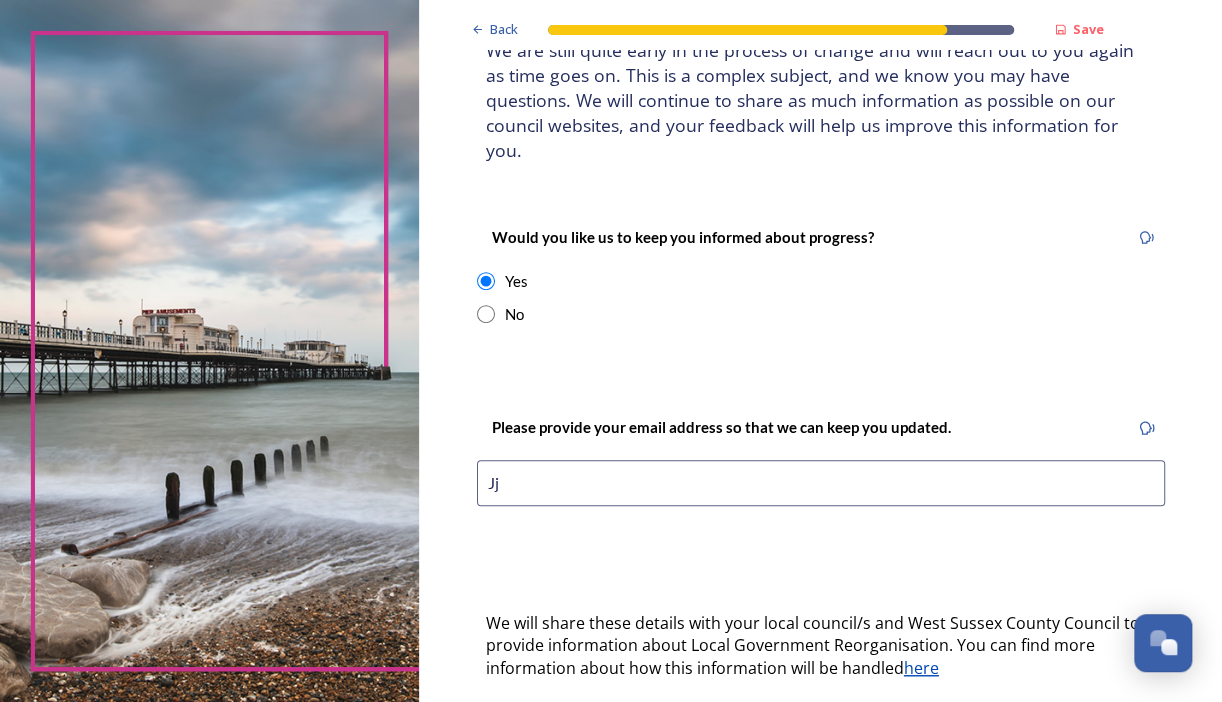 type on "J" 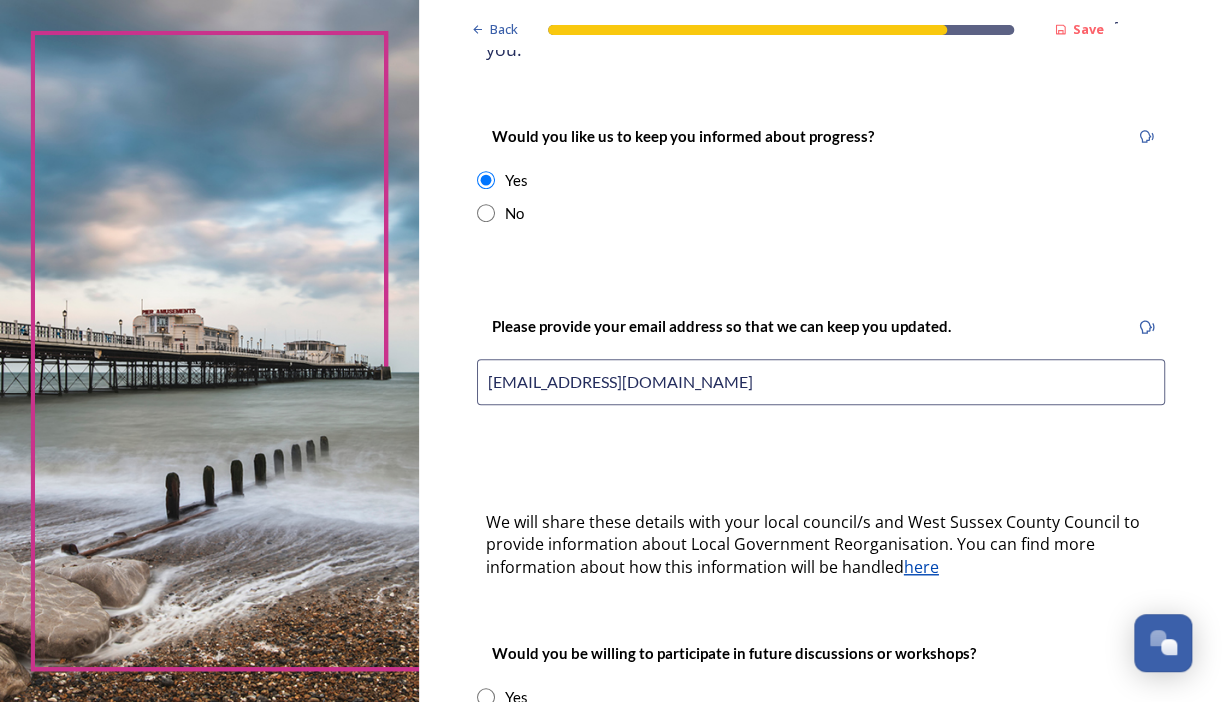 scroll, scrollTop: 259, scrollLeft: 0, axis: vertical 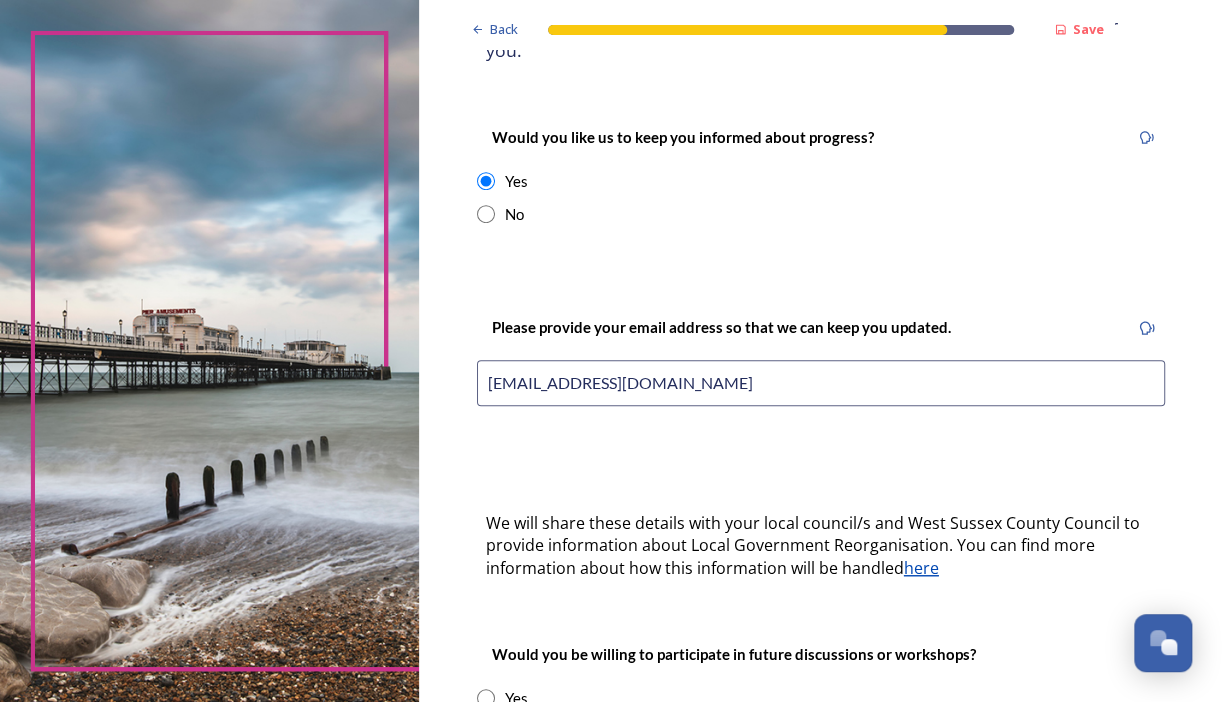 click on "[EMAIL_ADDRESS][DOMAIN_NAME]" at bounding box center [821, 383] 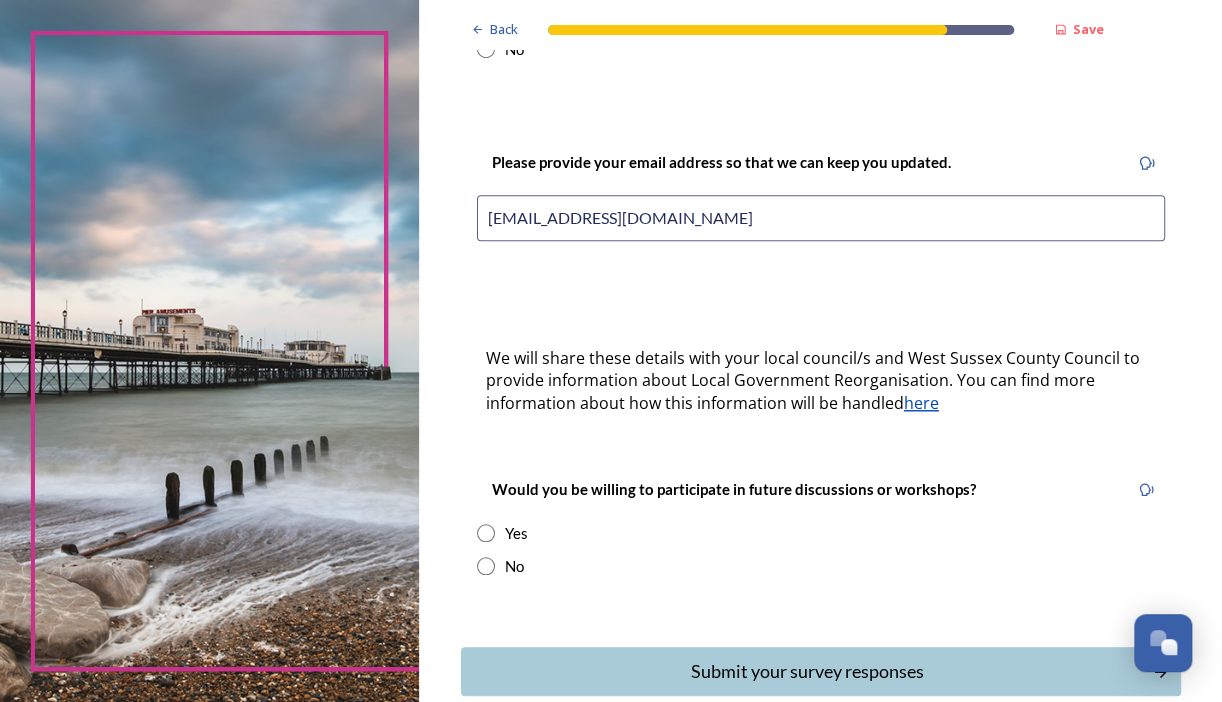 scroll, scrollTop: 480, scrollLeft: 0, axis: vertical 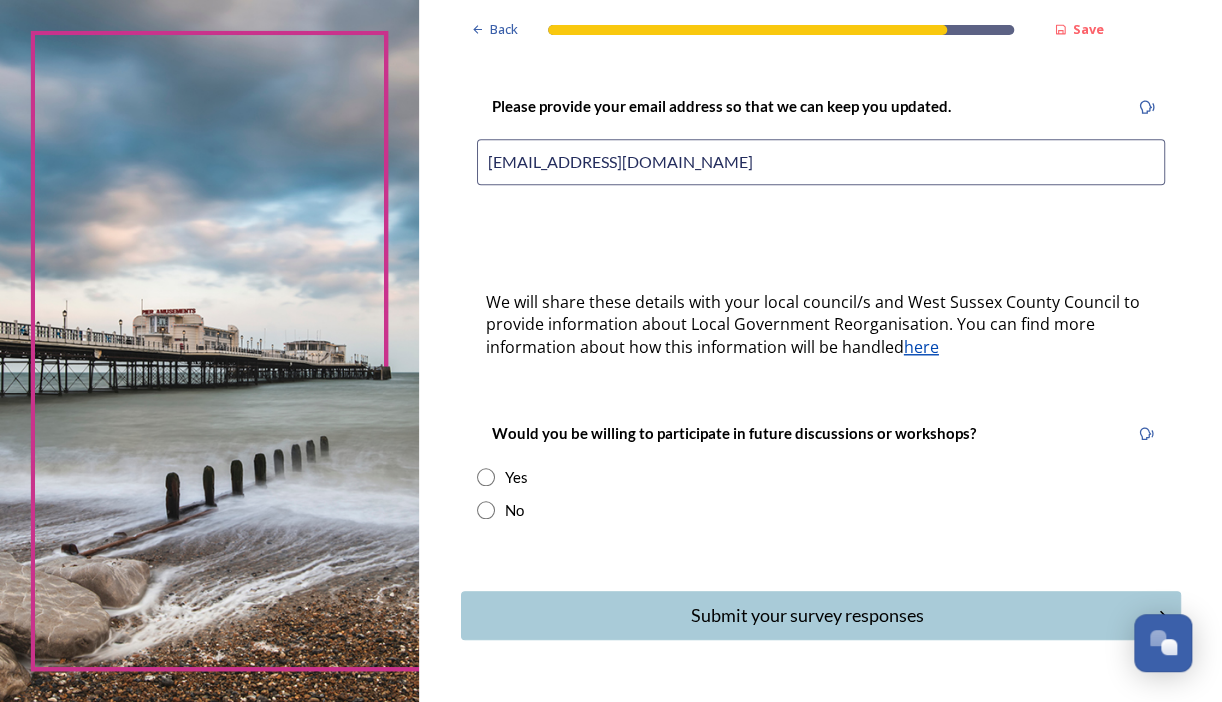 click at bounding box center (486, 477) 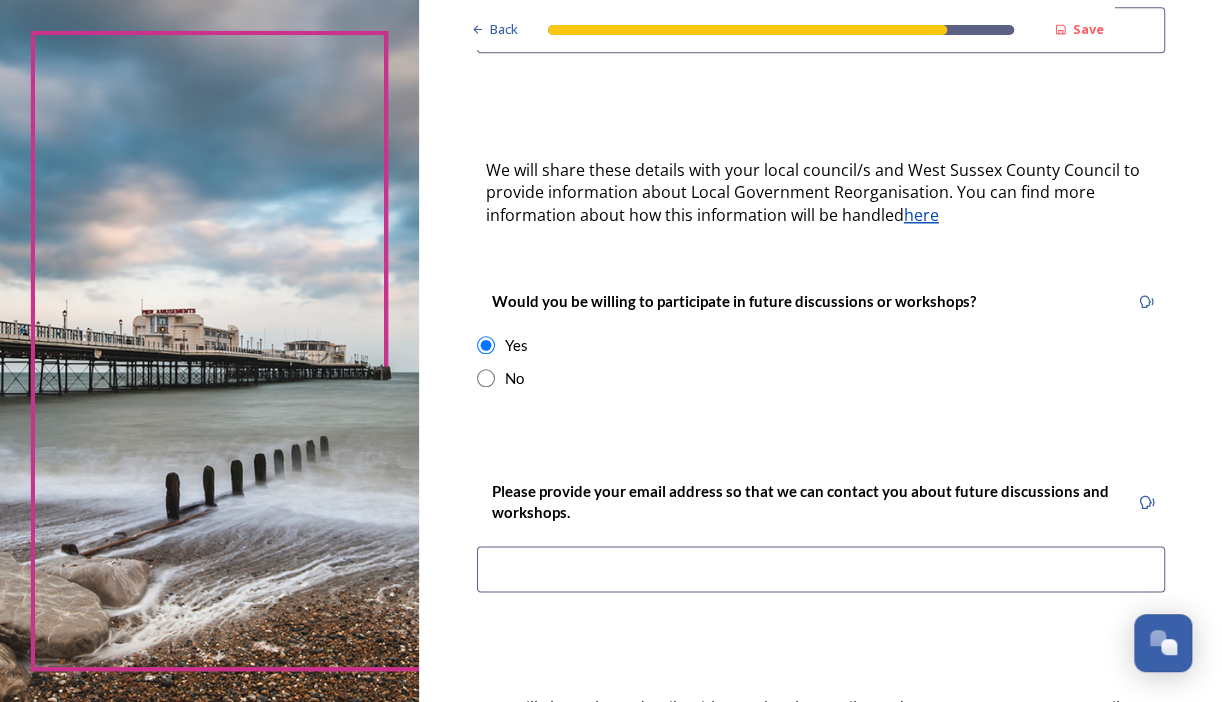 scroll, scrollTop: 612, scrollLeft: 0, axis: vertical 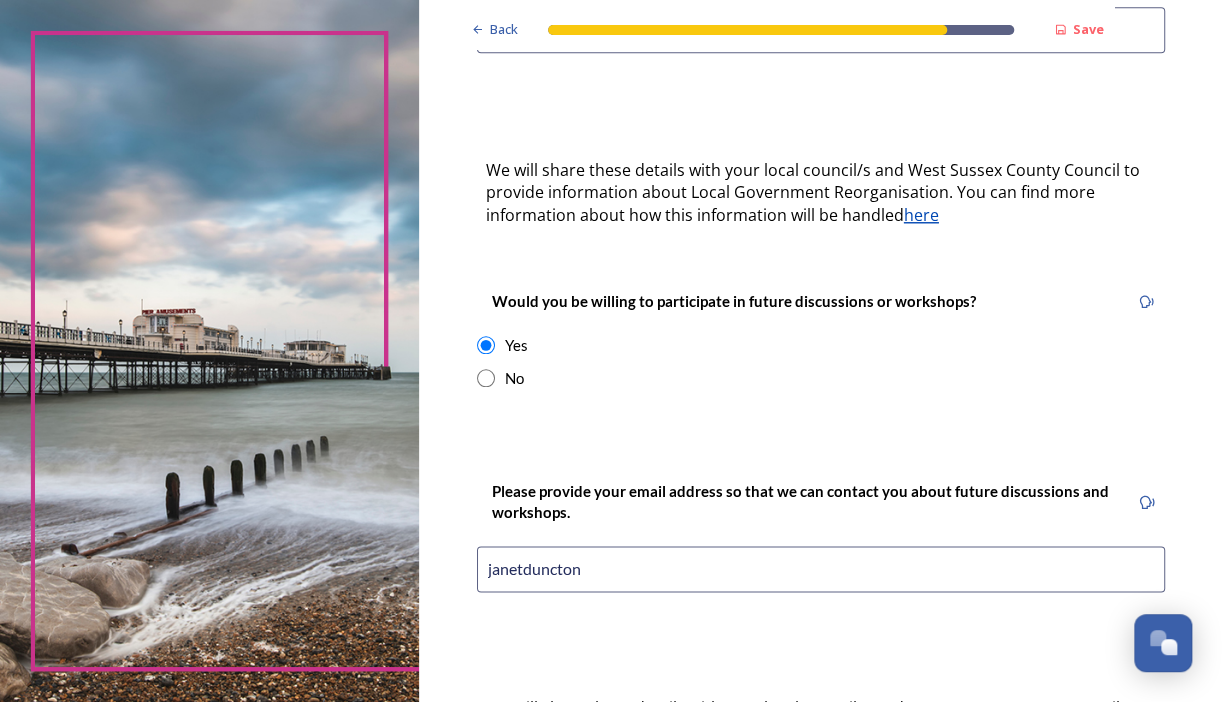 drag, startPoint x: 467, startPoint y: 534, endPoint x: 448, endPoint y: 527, distance: 20.248457 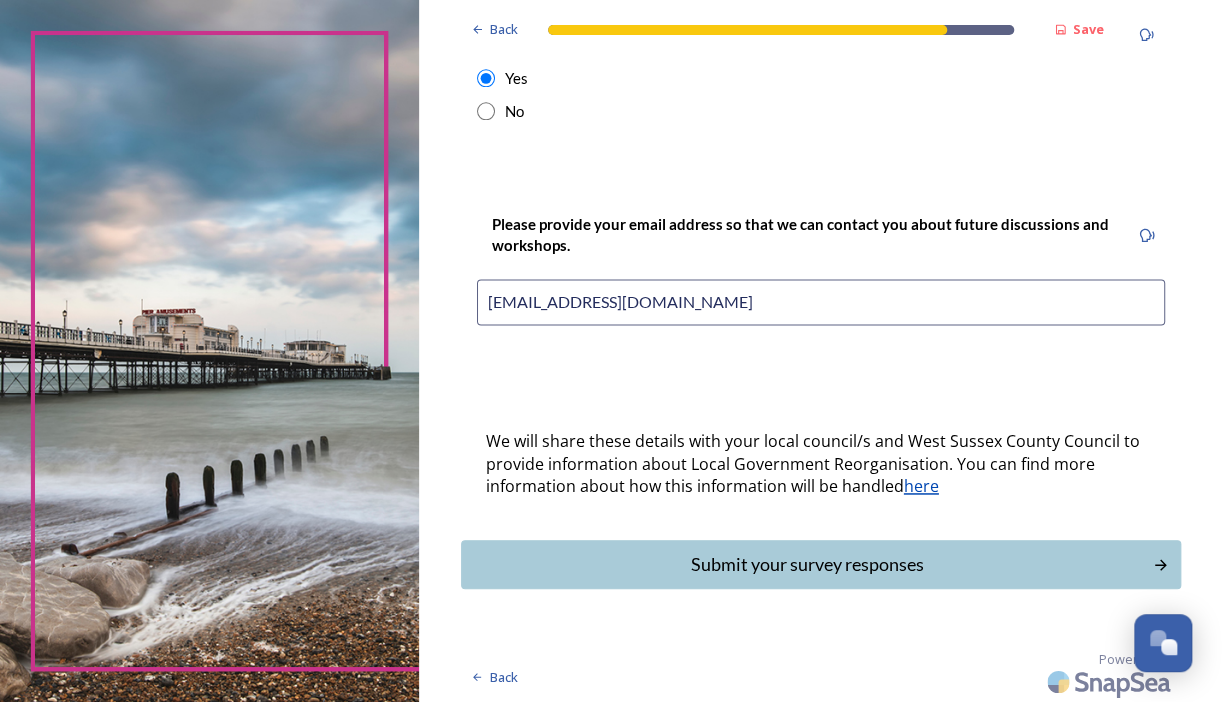 scroll, scrollTop: 880, scrollLeft: 0, axis: vertical 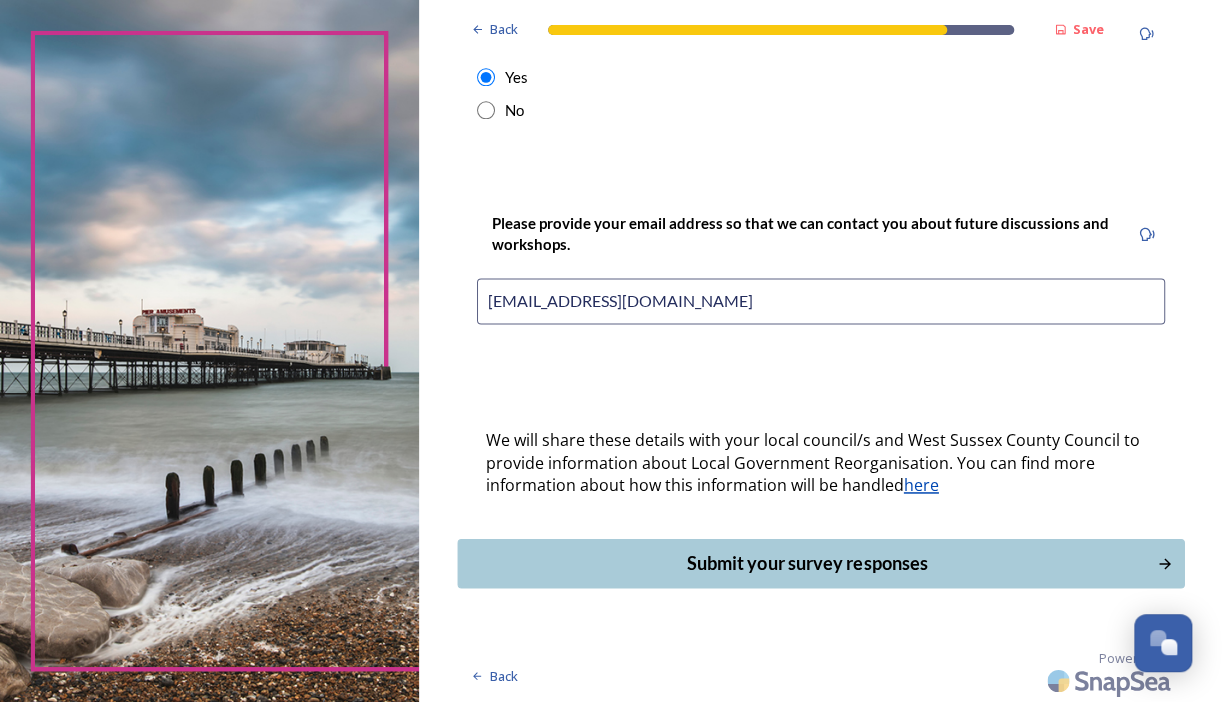 type on "[EMAIL_ADDRESS][DOMAIN_NAME]" 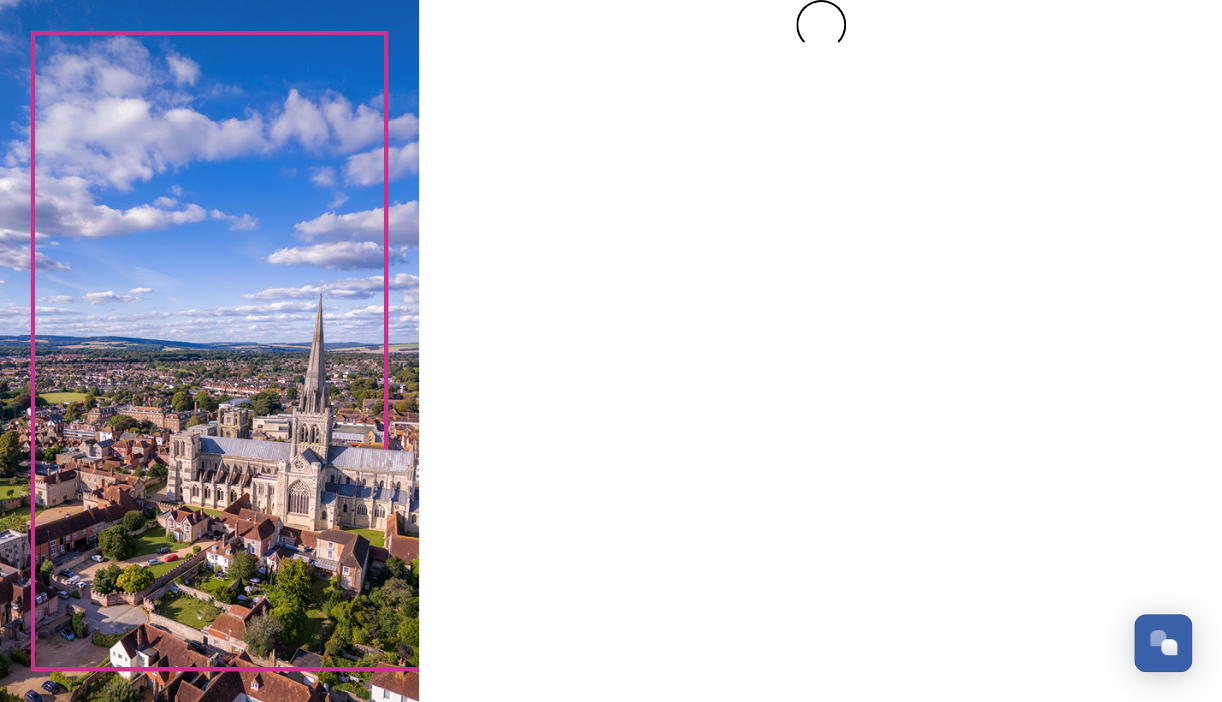 scroll, scrollTop: 0, scrollLeft: 0, axis: both 